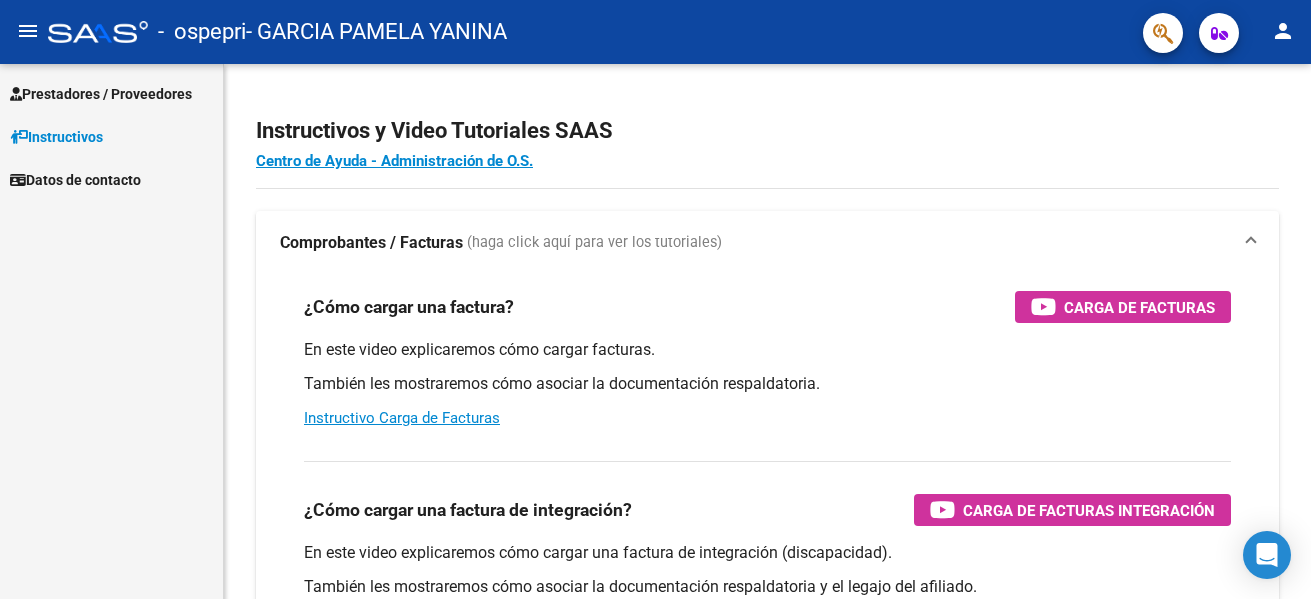 scroll, scrollTop: 0, scrollLeft: 0, axis: both 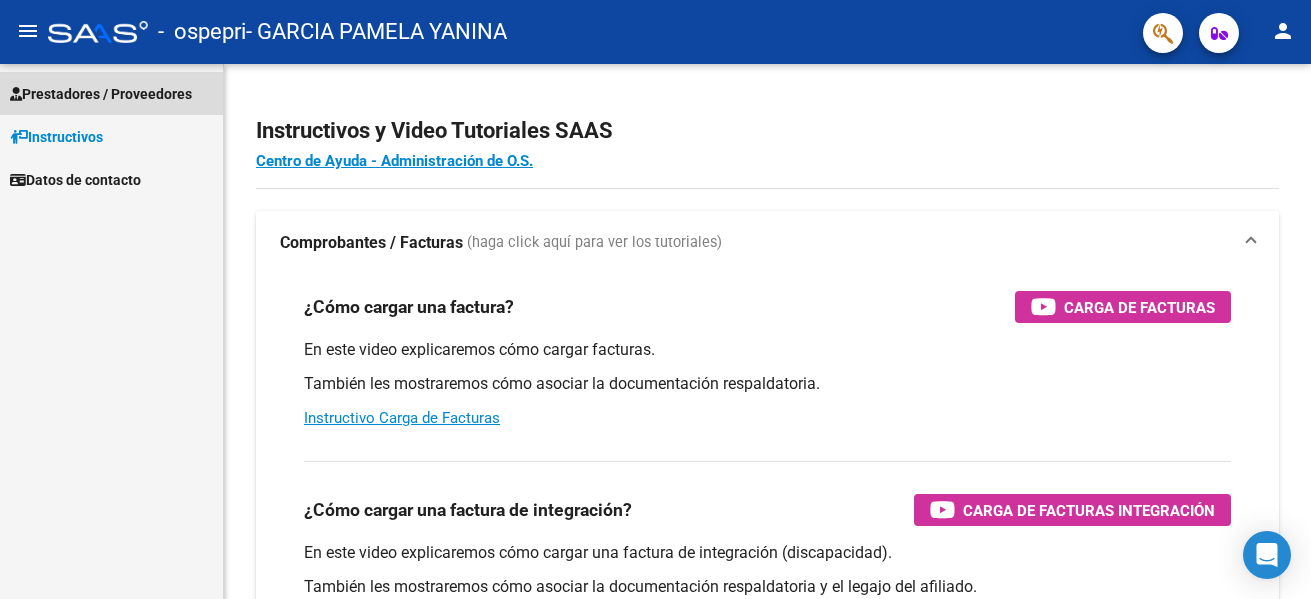 click on "Prestadores / Proveedores" at bounding box center (101, 94) 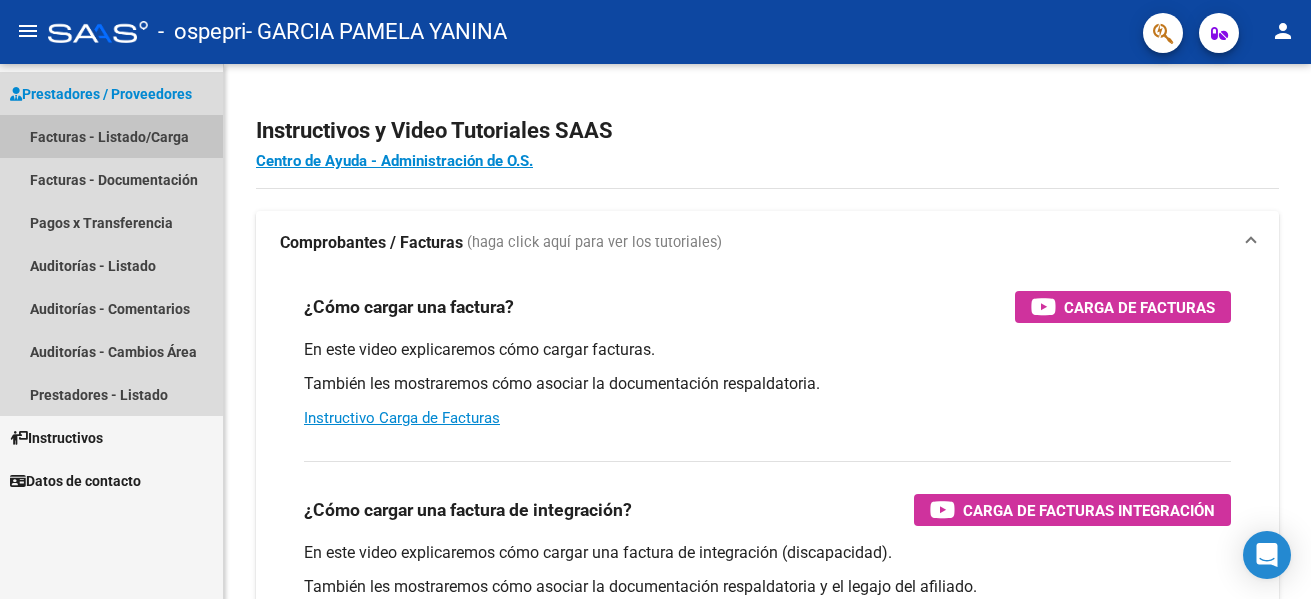 click on "Facturas - Listado/Carga" at bounding box center [111, 136] 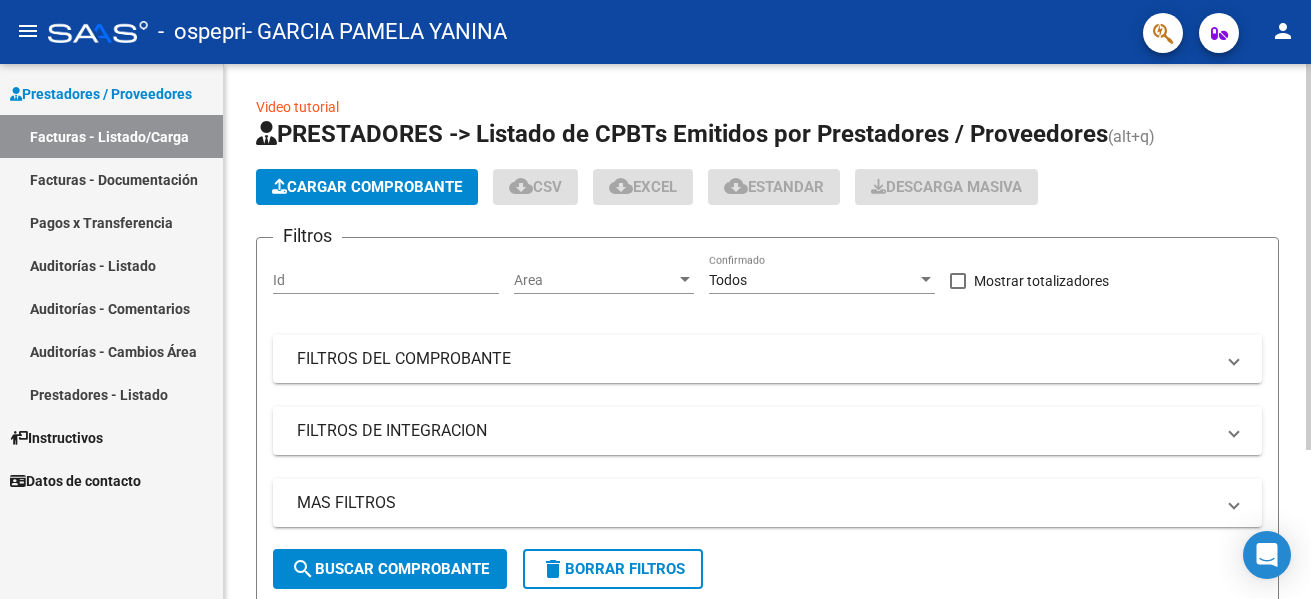 click on "Cargar Comprobante" 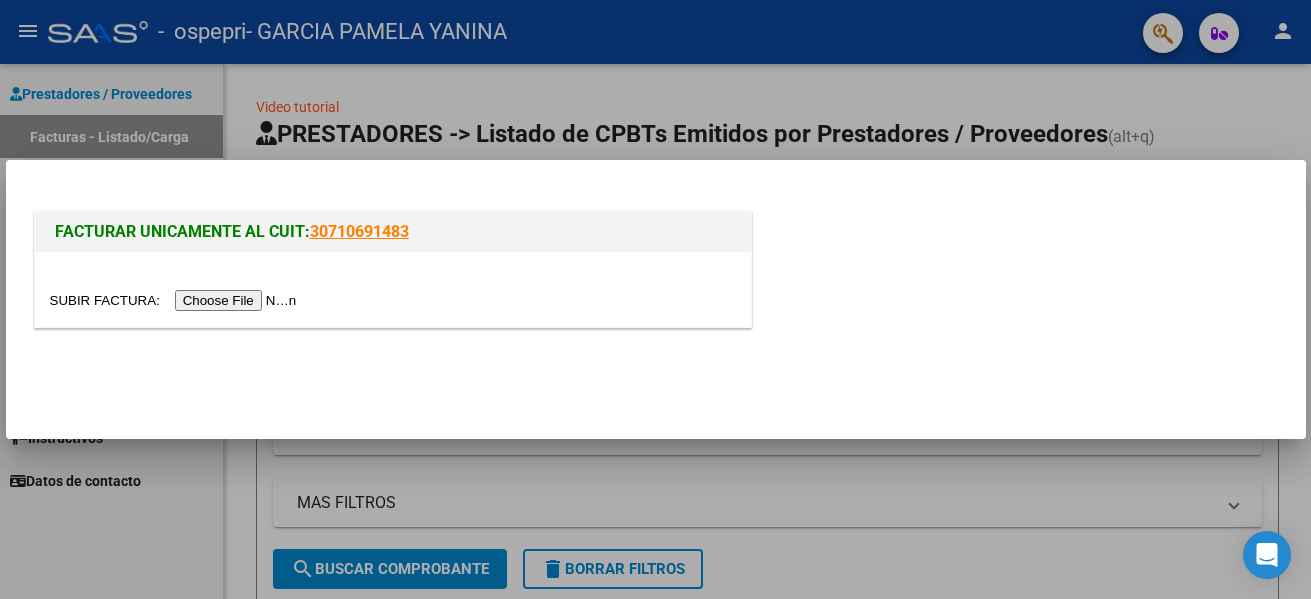 click at bounding box center (176, 300) 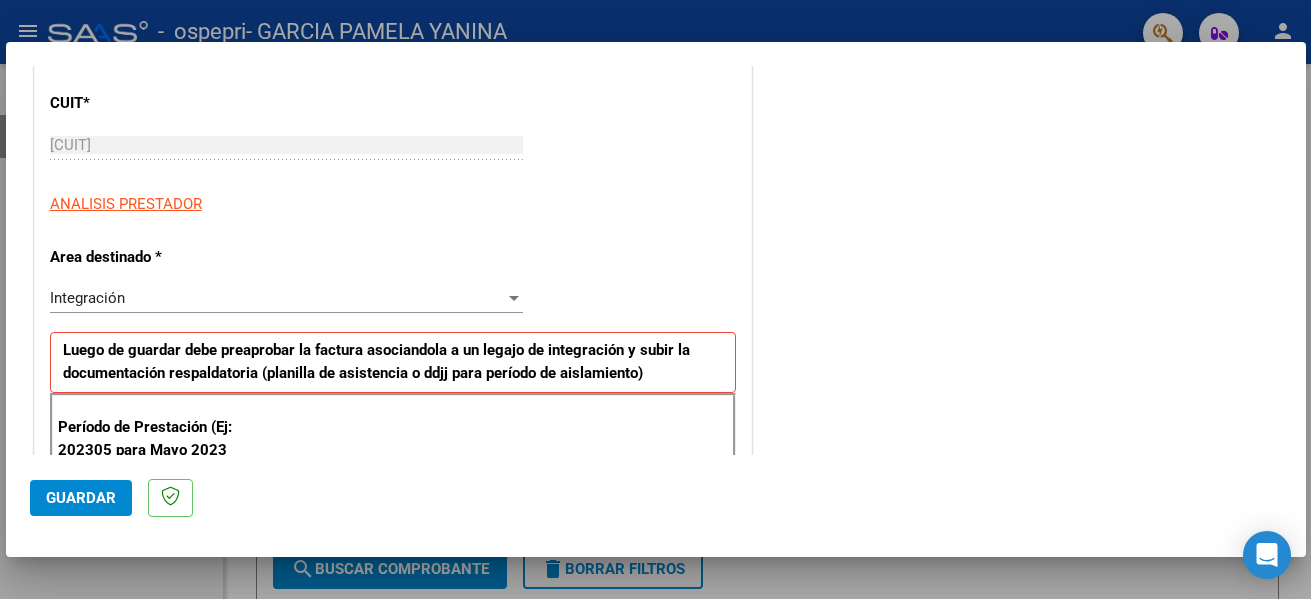 scroll, scrollTop: 298, scrollLeft: 0, axis: vertical 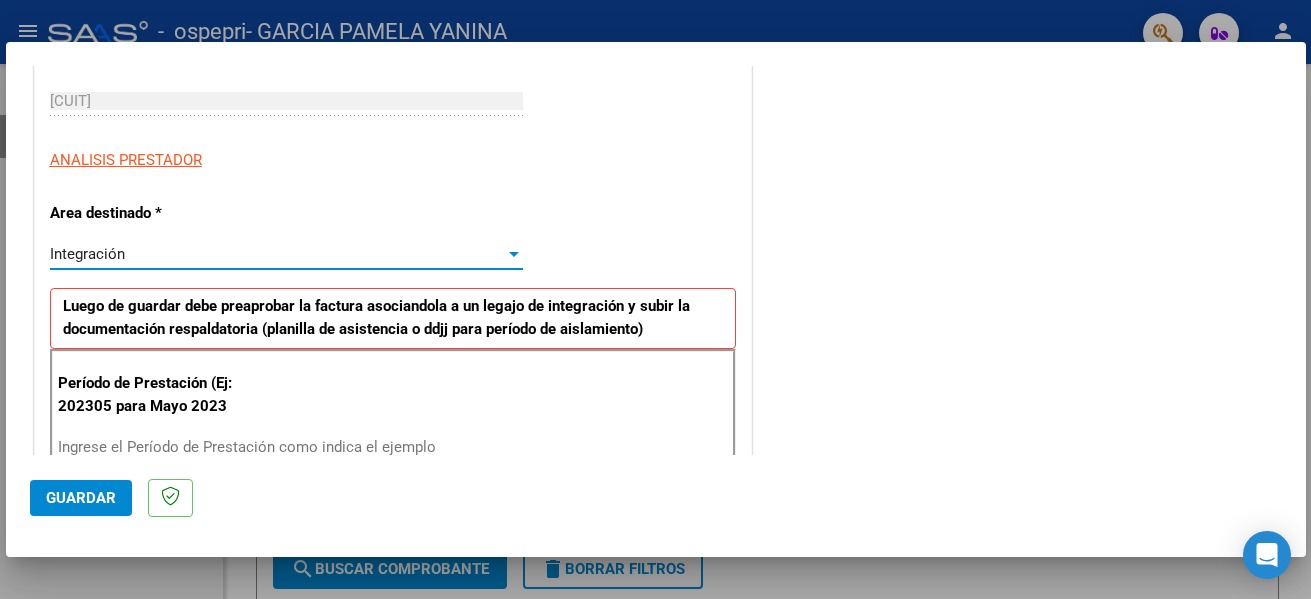 click at bounding box center [514, 254] 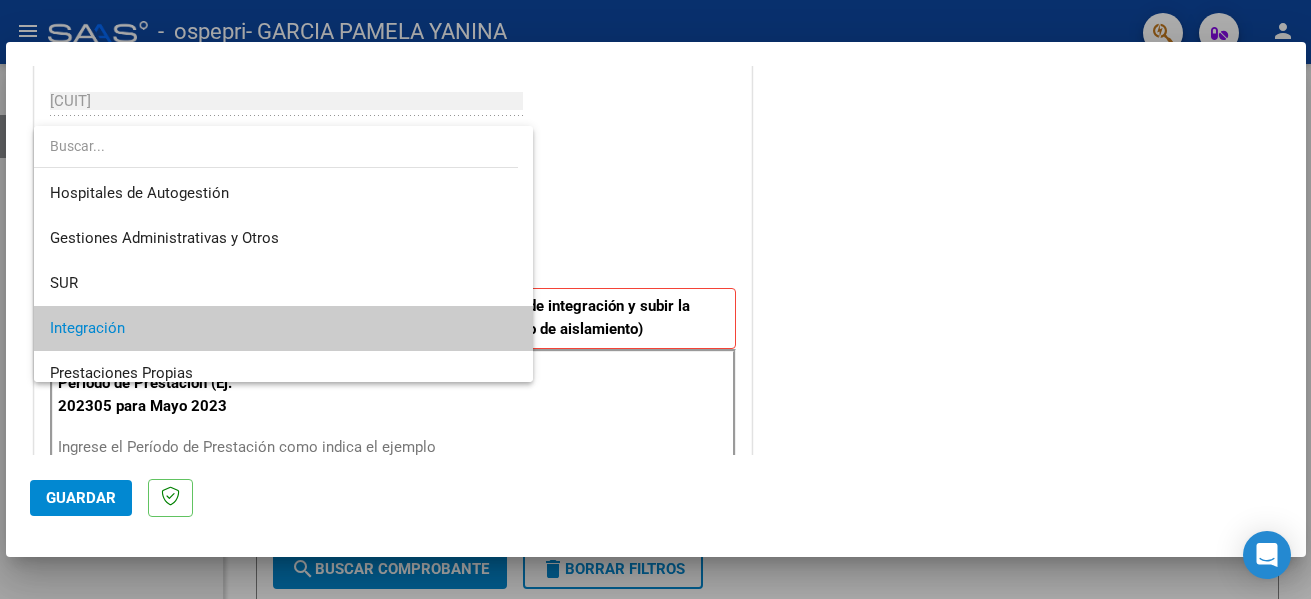 scroll, scrollTop: 75, scrollLeft: 0, axis: vertical 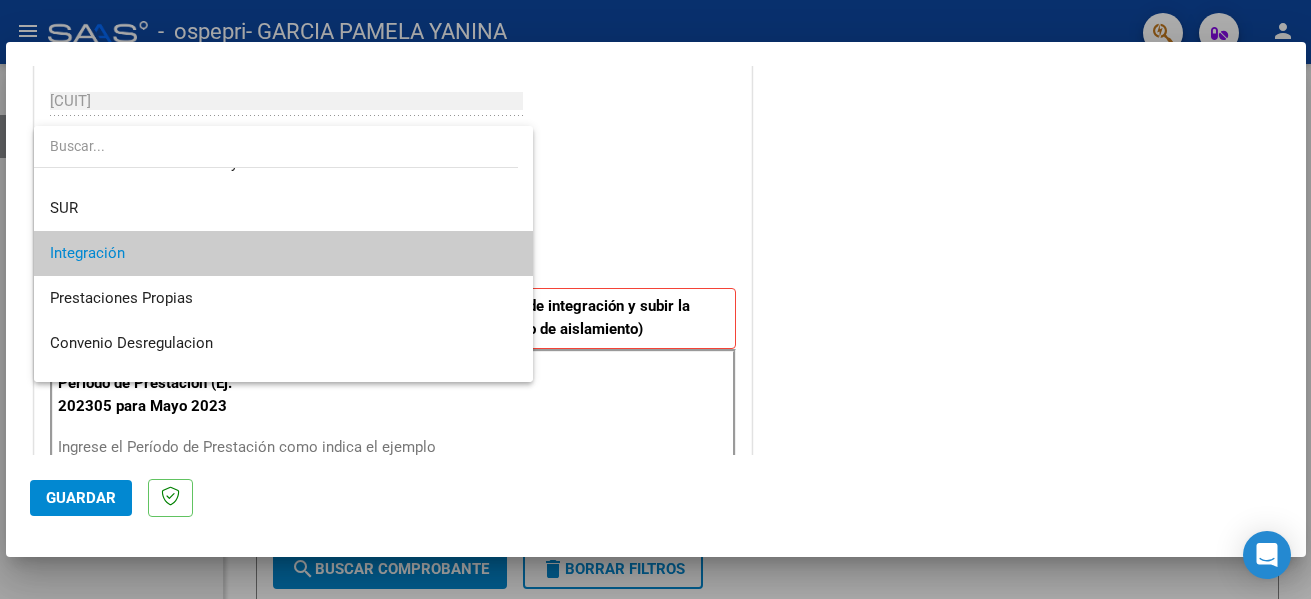 click on "Integración" at bounding box center (283, 253) 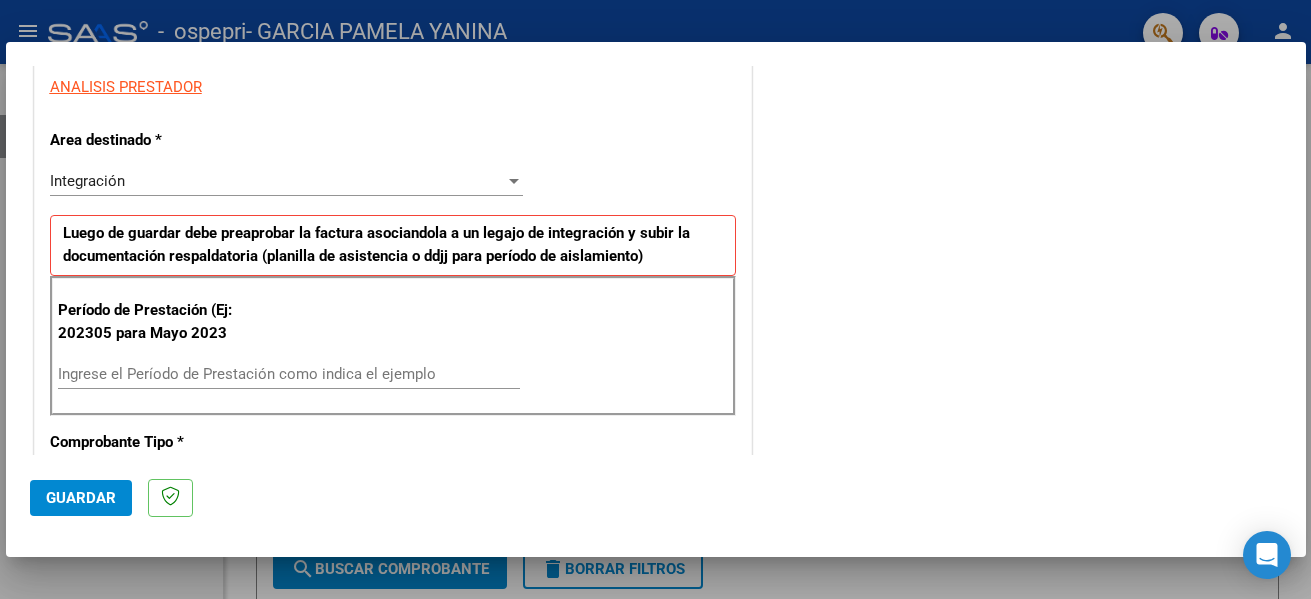 scroll, scrollTop: 381, scrollLeft: 0, axis: vertical 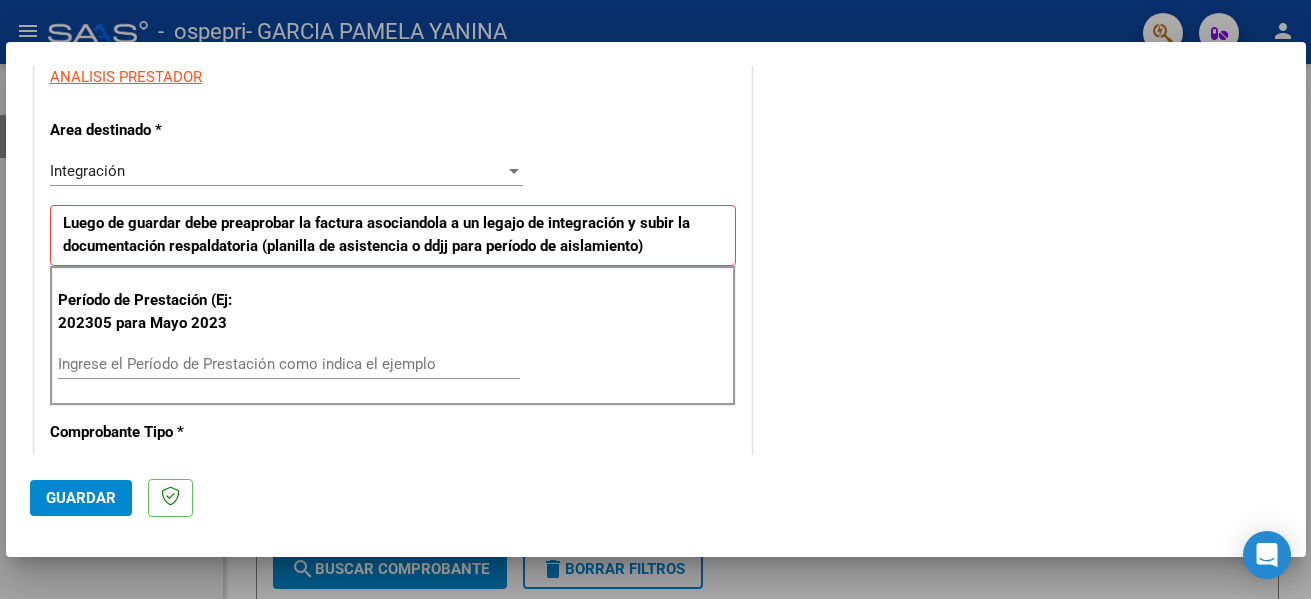 click on "Ingrese el Período de Prestación como indica el ejemplo" at bounding box center (289, 364) 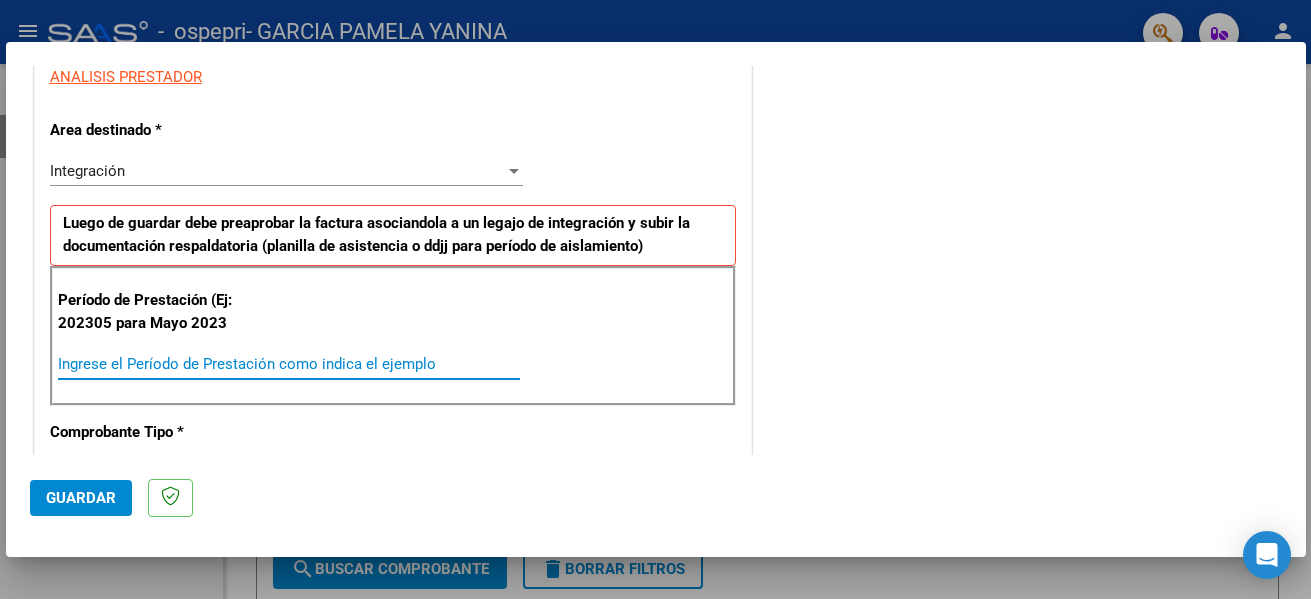 click on "Ingrese el Período de Prestación como indica el ejemplo" at bounding box center [289, 373] 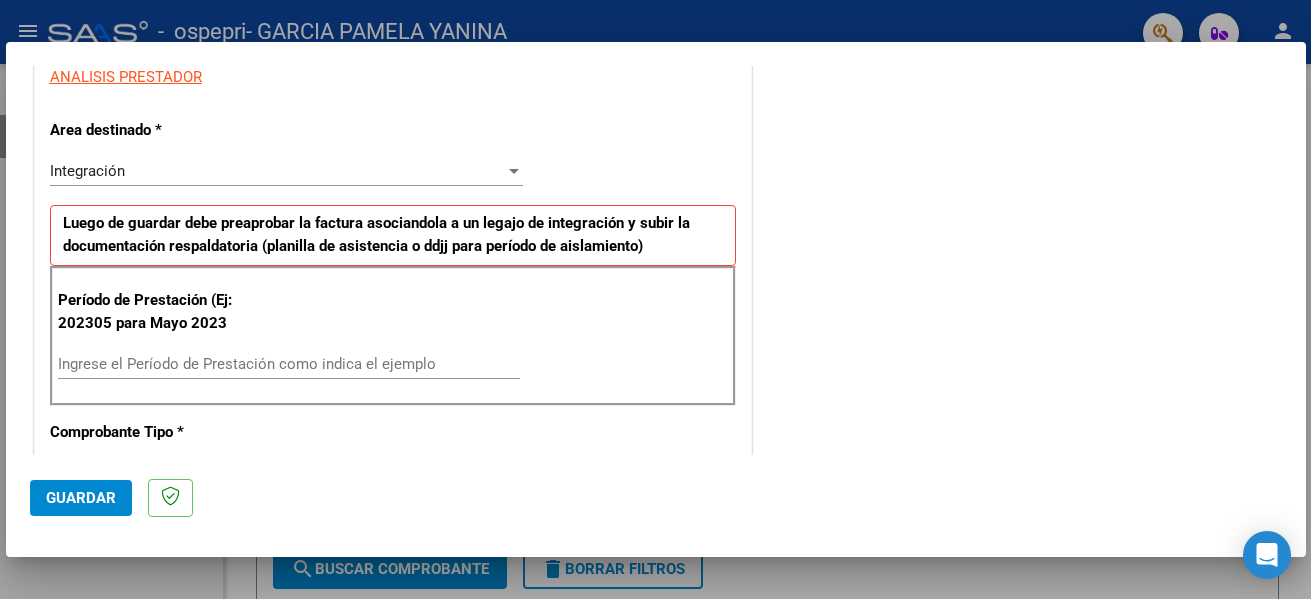 click on "Ingrese el Período de Prestación como indica el ejemplo" at bounding box center (289, 364) 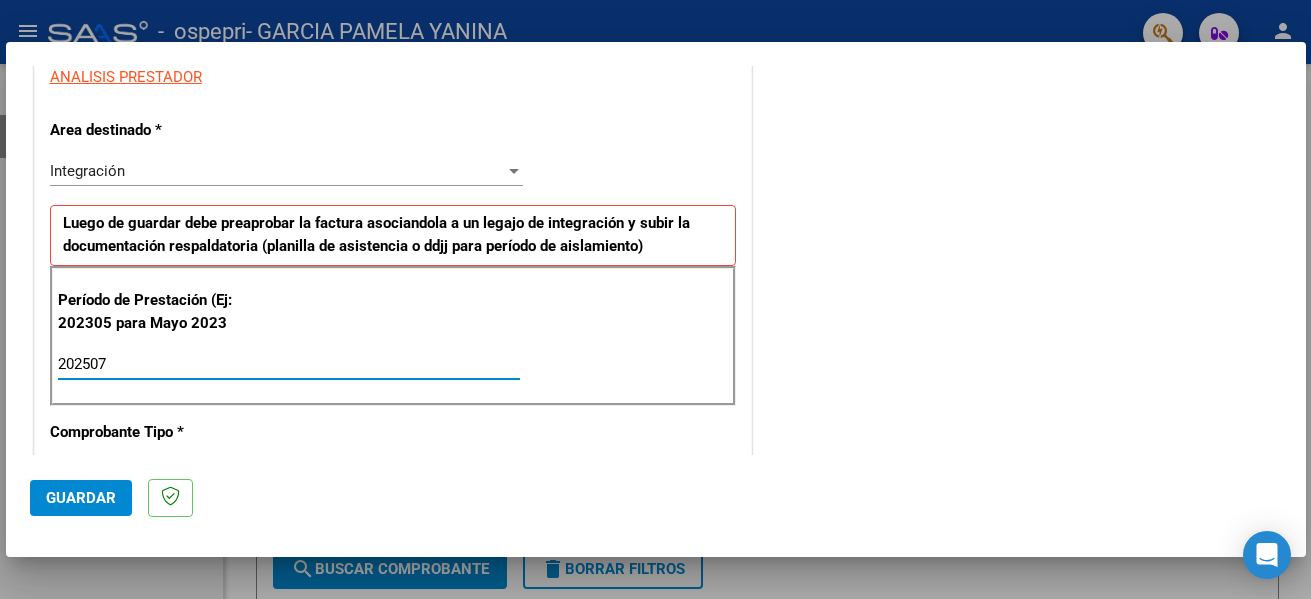 type on "202507" 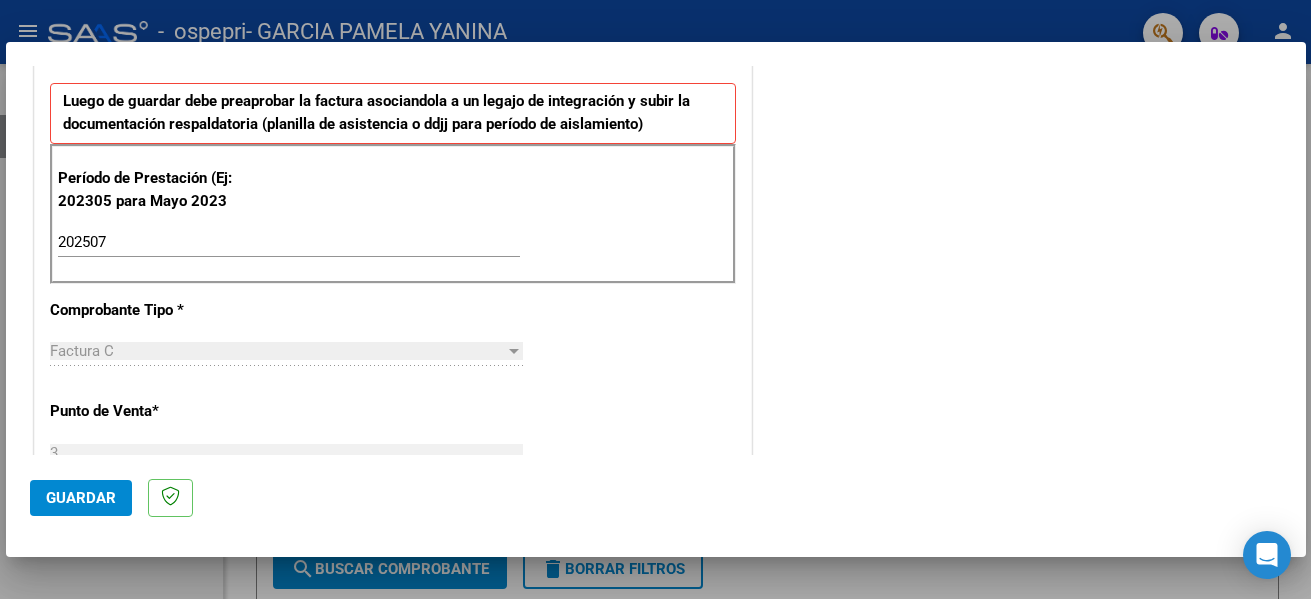 scroll, scrollTop: 518, scrollLeft: 0, axis: vertical 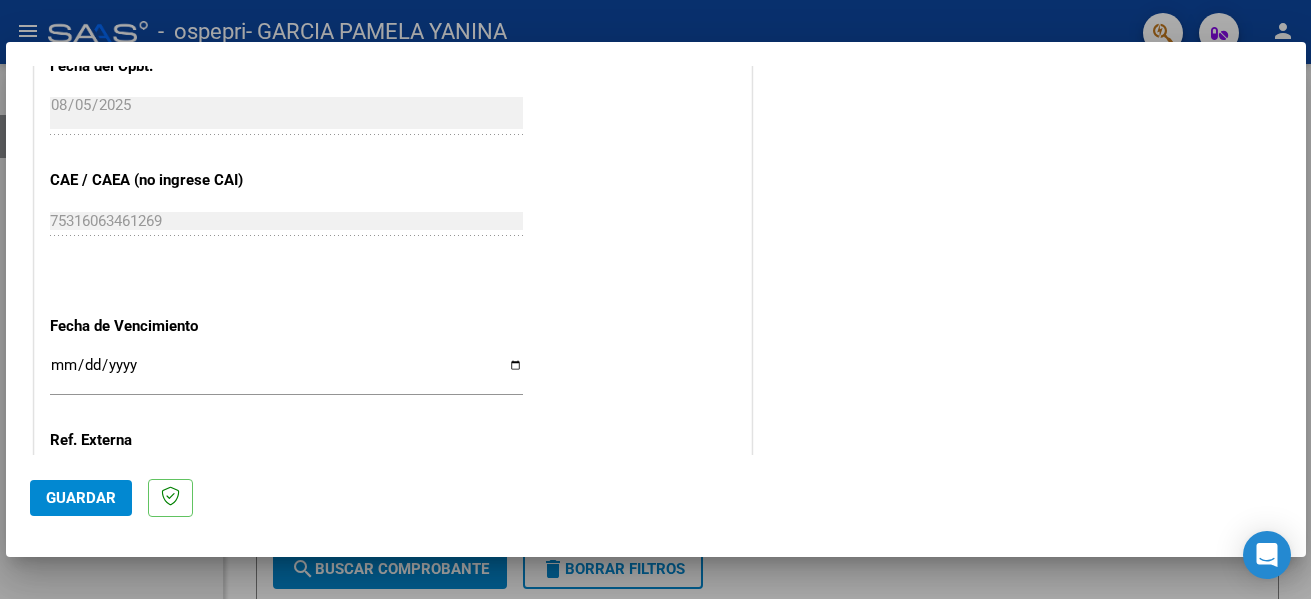 click on "Ingresar la fecha" at bounding box center [286, 373] 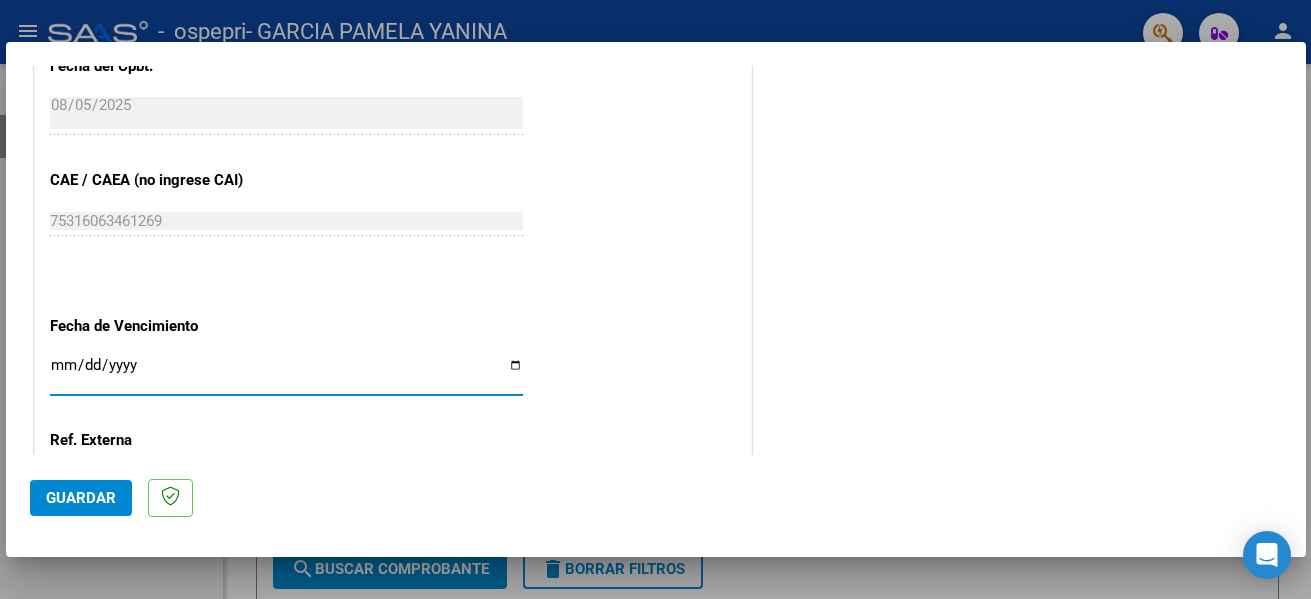 click on "Ingresar la fecha" at bounding box center [286, 373] 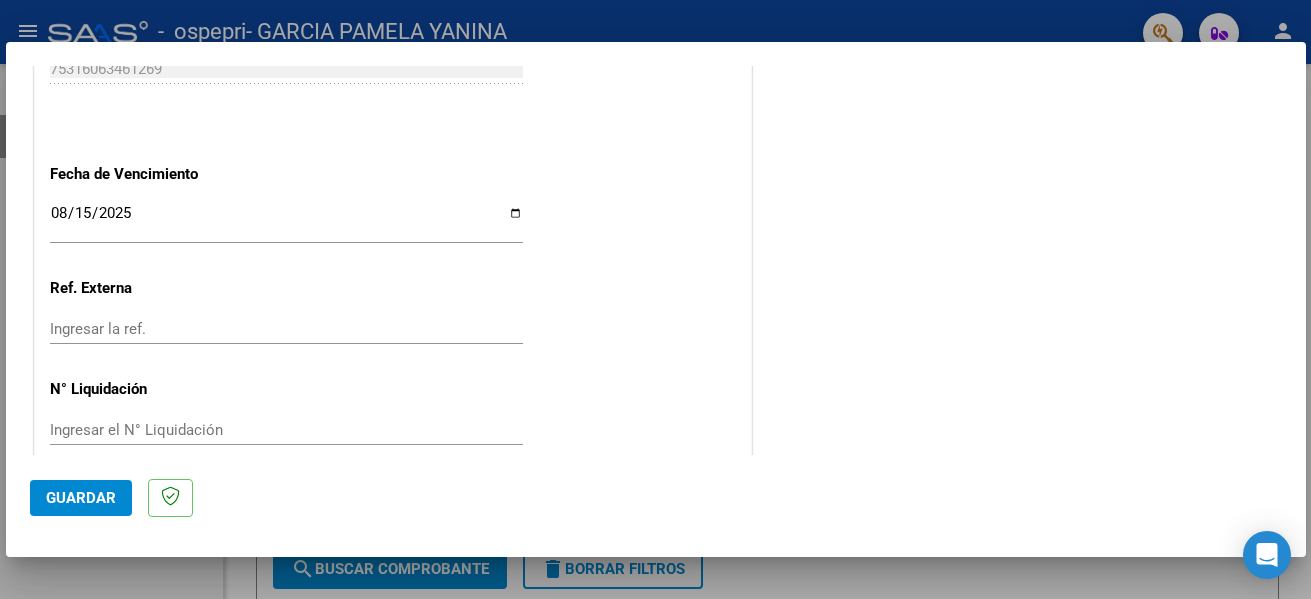 scroll, scrollTop: 1333, scrollLeft: 0, axis: vertical 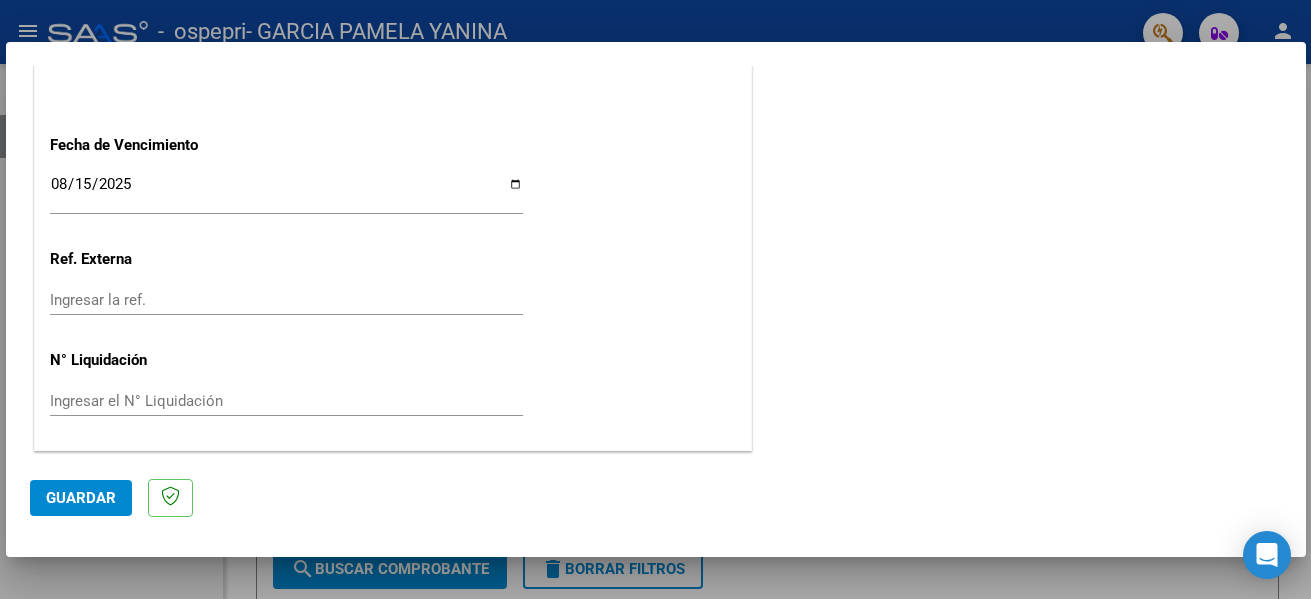 click on "Guardar" 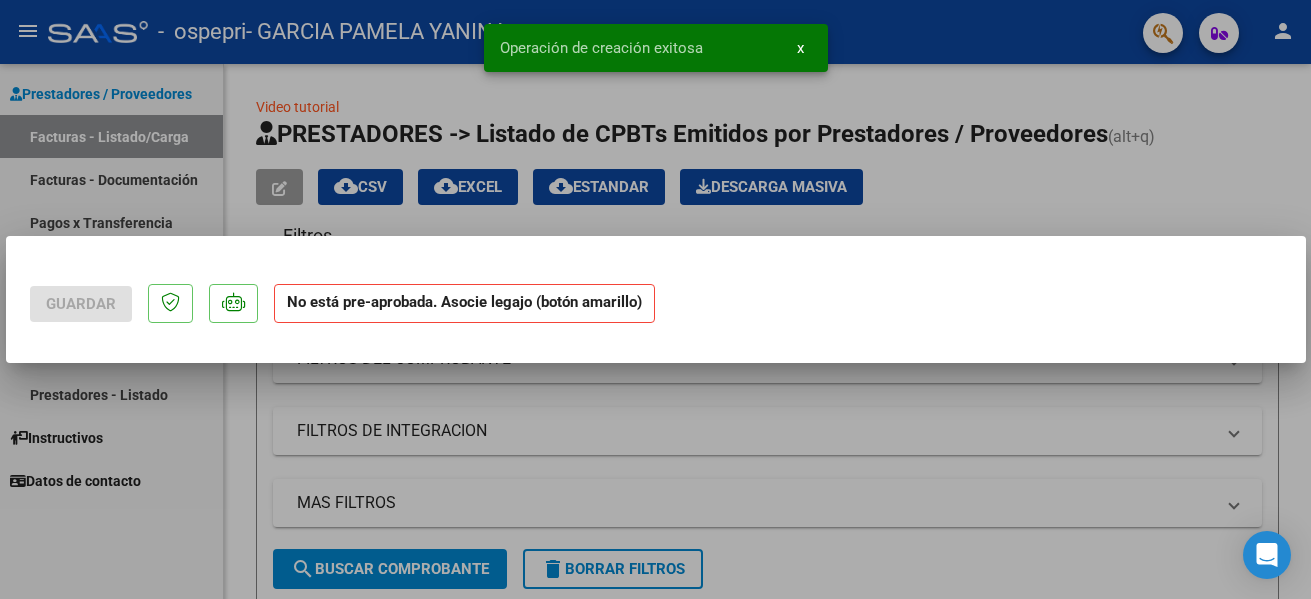 scroll, scrollTop: 0, scrollLeft: 0, axis: both 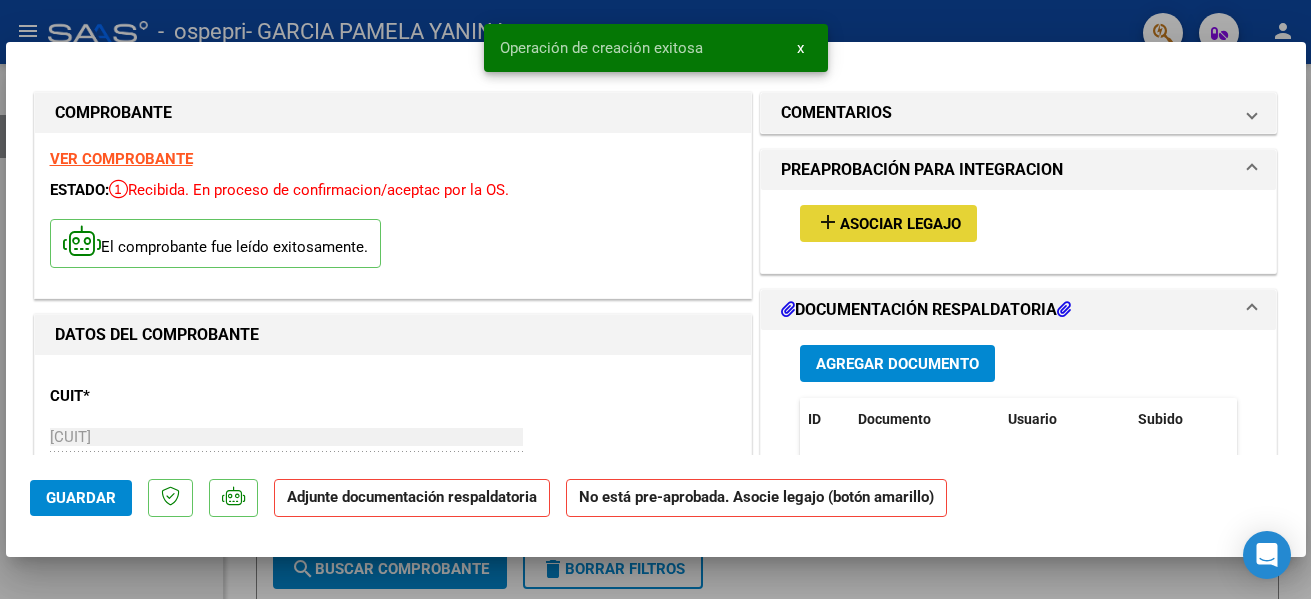 click on "add" at bounding box center [828, 222] 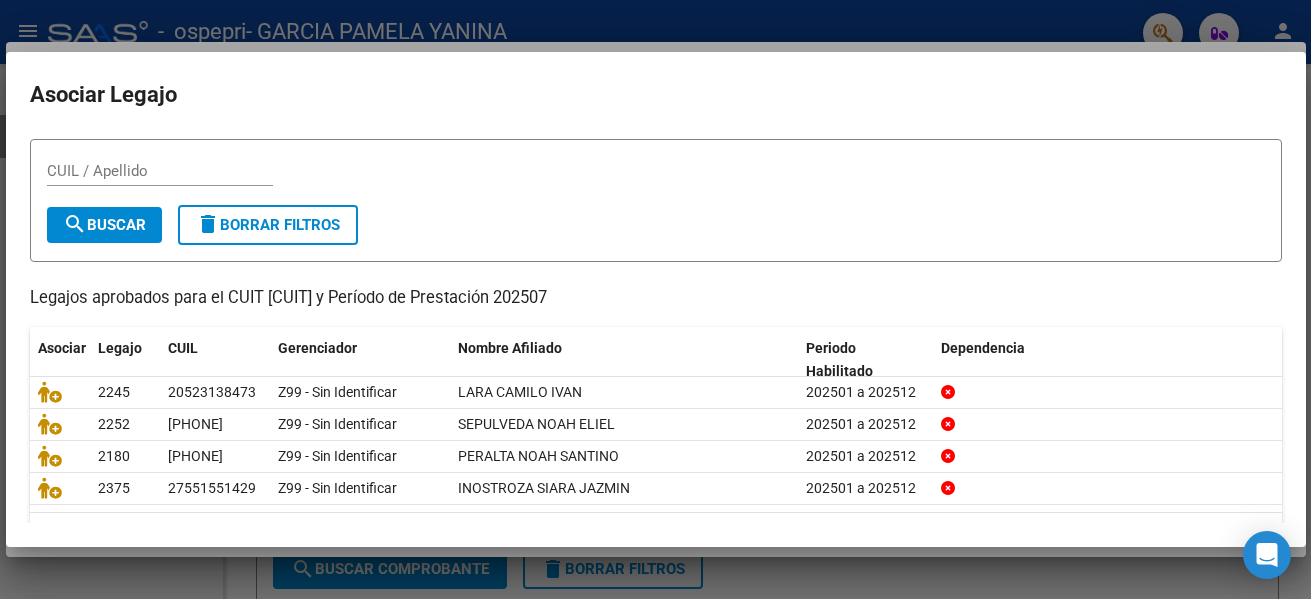 scroll, scrollTop: 49, scrollLeft: 0, axis: vertical 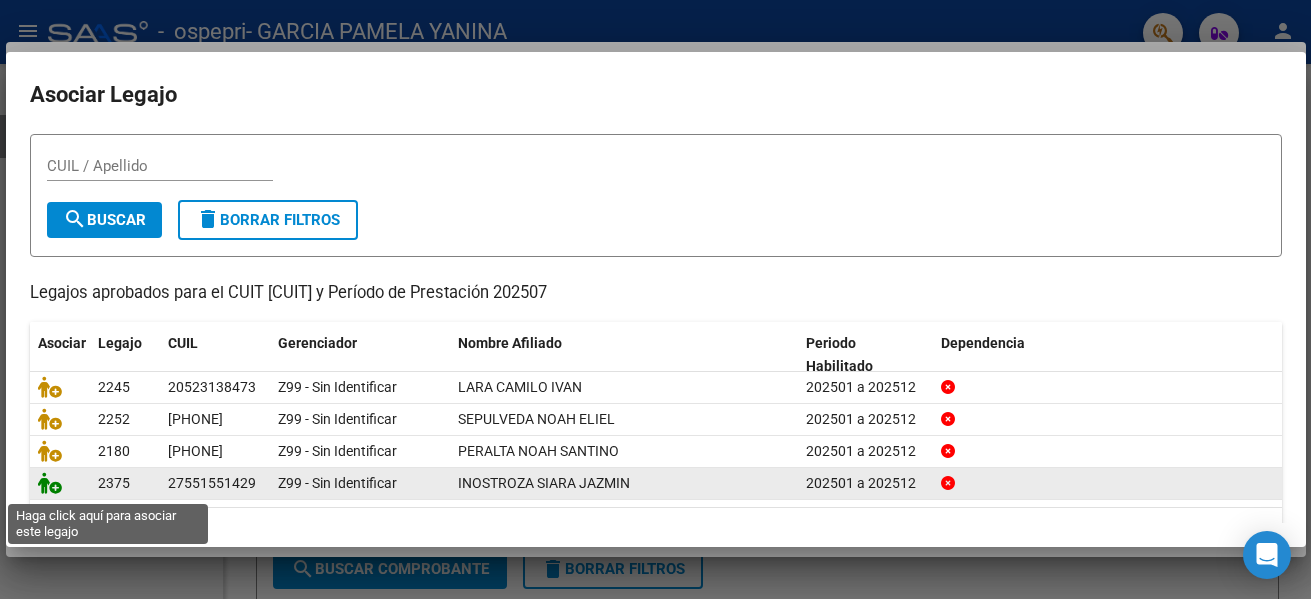 click 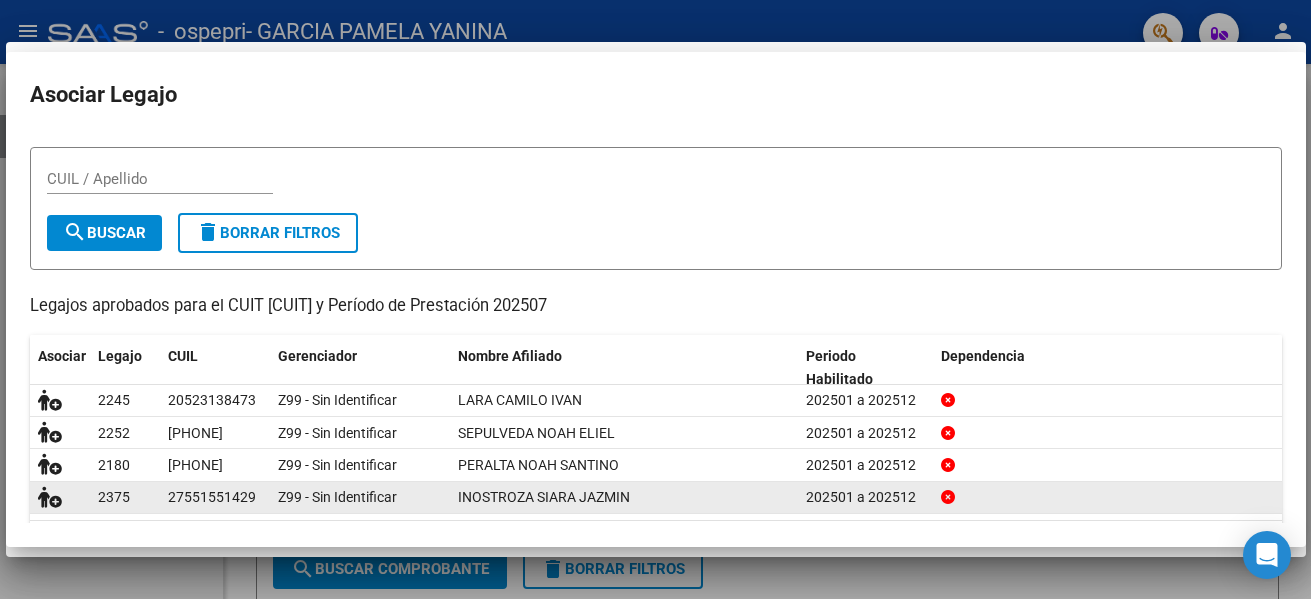 scroll, scrollTop: 0, scrollLeft: 0, axis: both 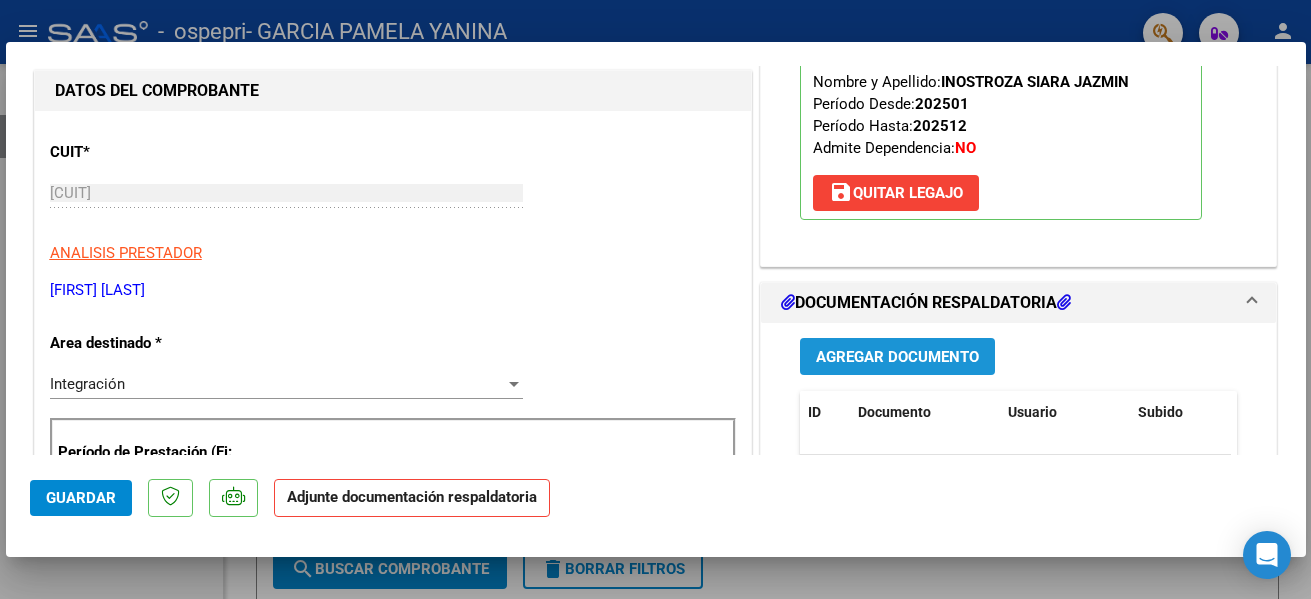 click on "Agregar Documento" at bounding box center [897, 357] 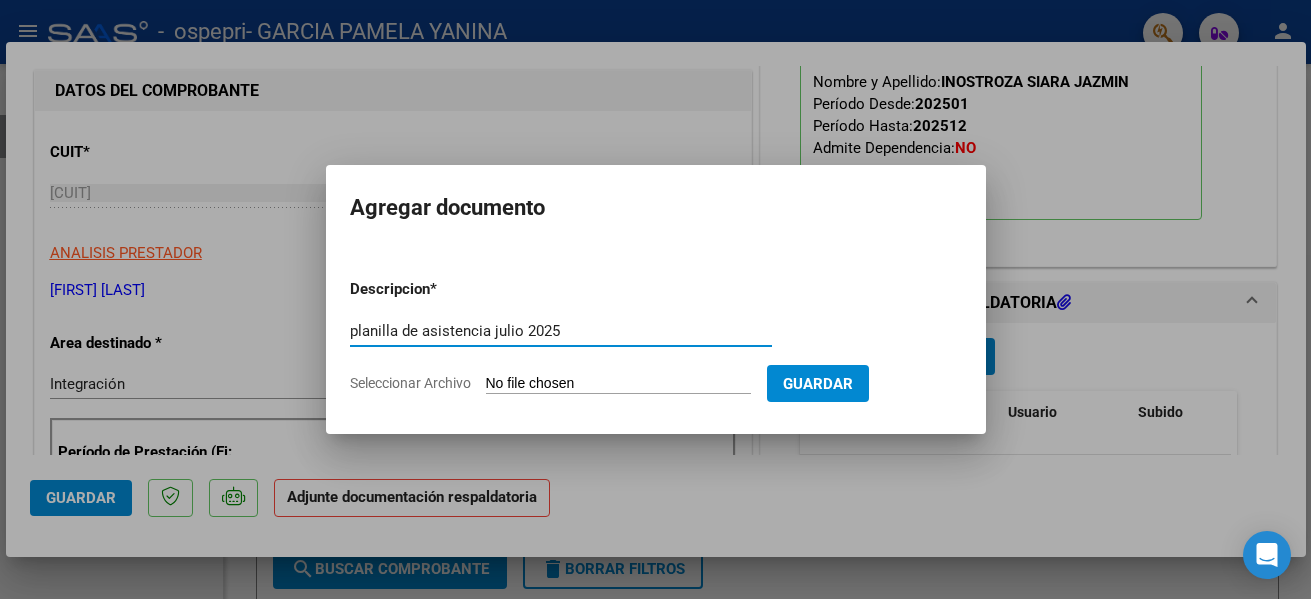 type on "planilla de asistencia julio 2025" 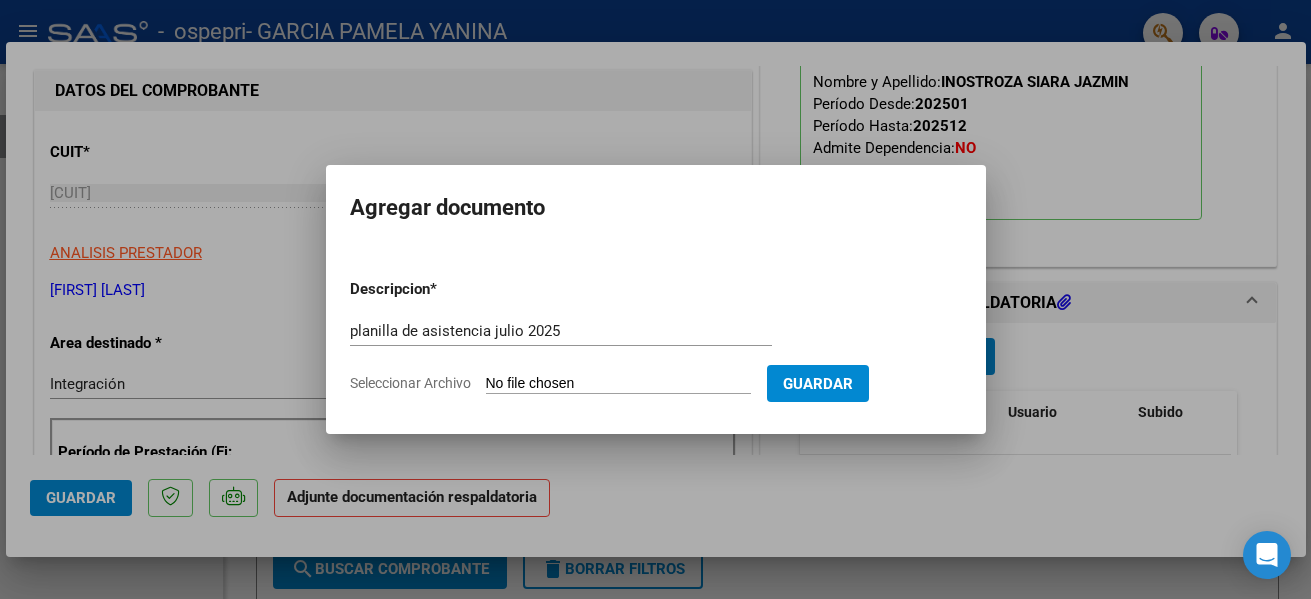 click on "Seleccionar Archivo" at bounding box center [618, 384] 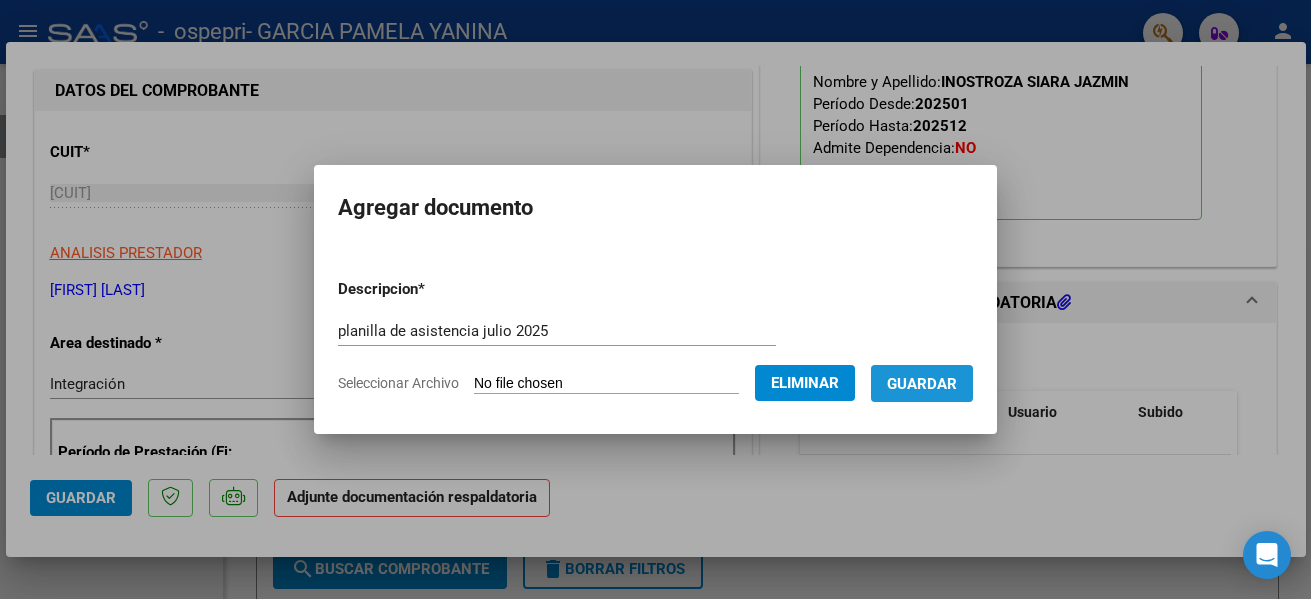 click on "Guardar" at bounding box center (922, 384) 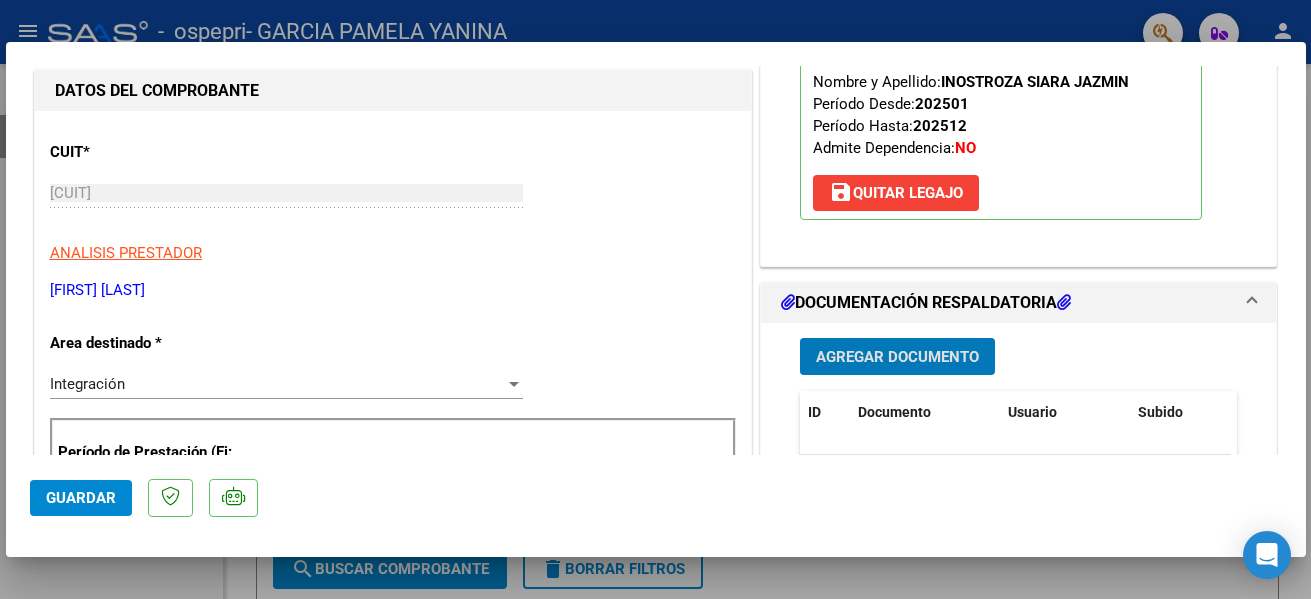 click on "Agregar Documento" at bounding box center [897, 357] 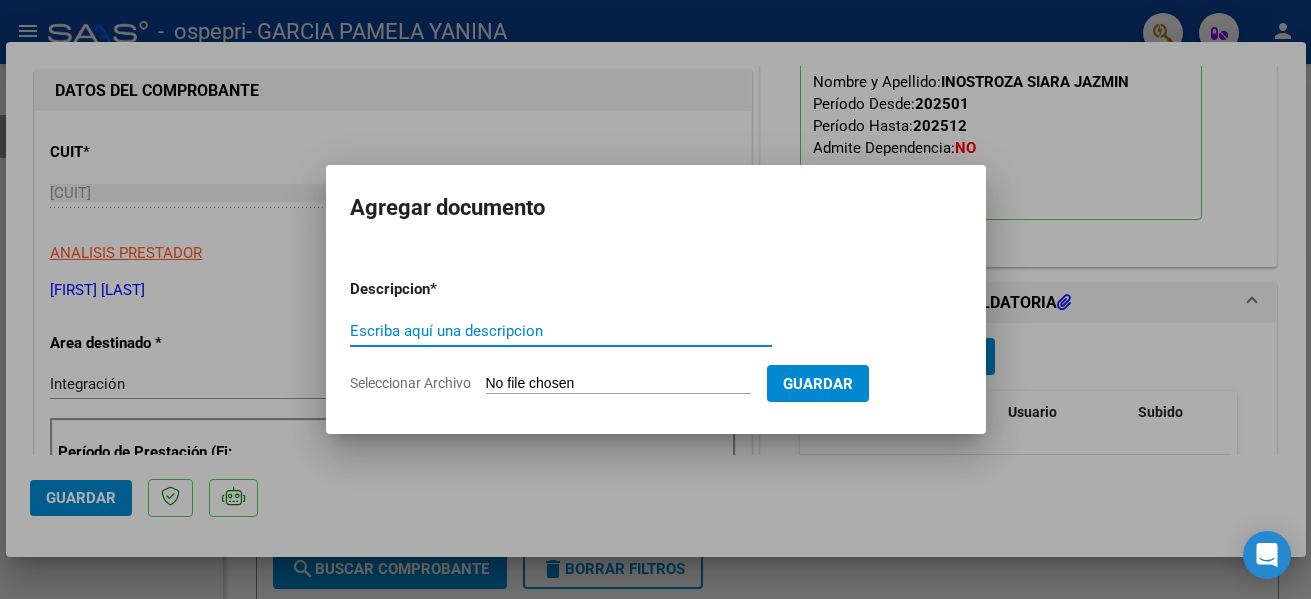 click on "Seleccionar Archivo" at bounding box center (618, 384) 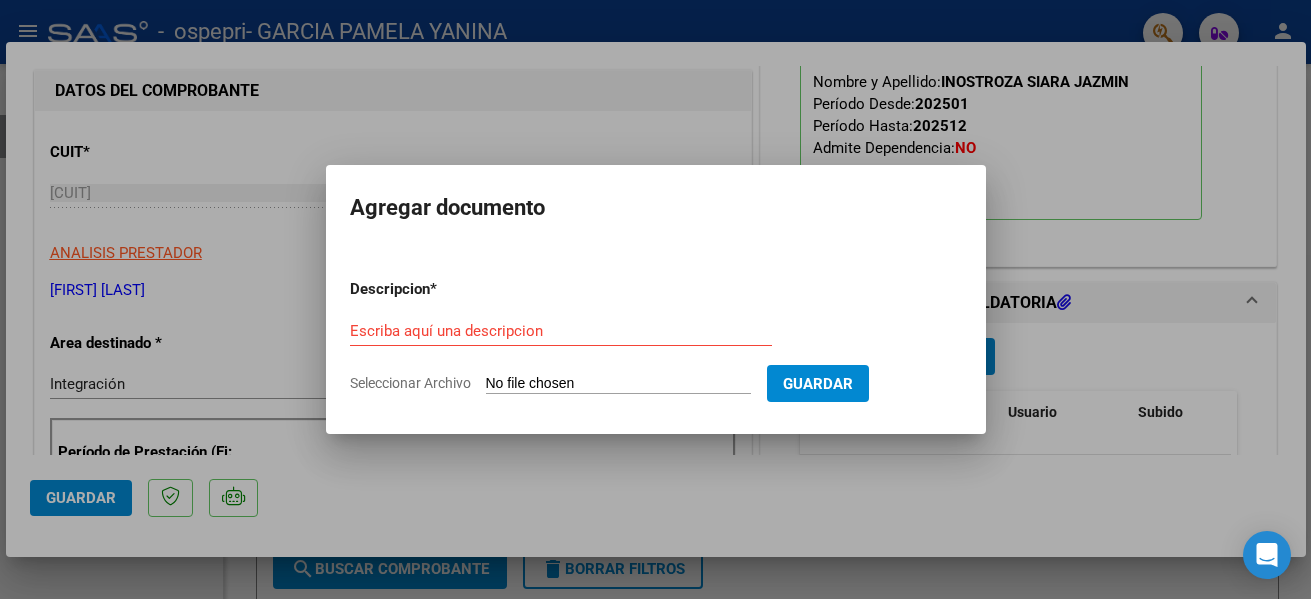 type on "C:\fakepath\apfmimpresionpreliq_inostroza (16).pdf" 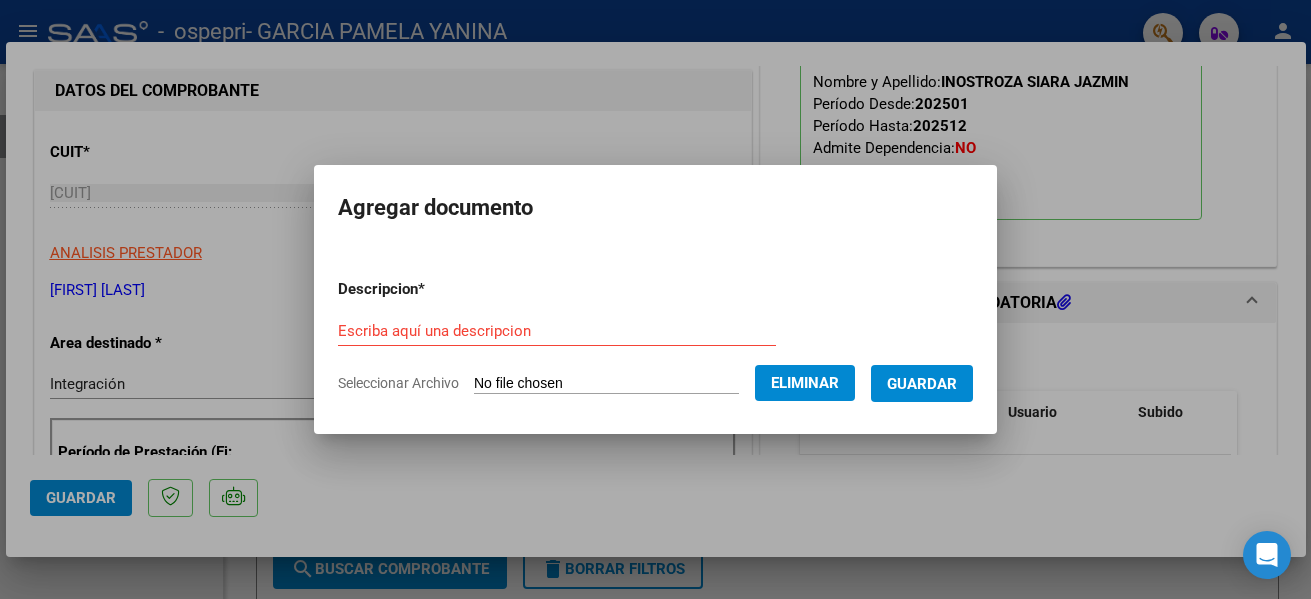 click on "Escriba aquí una descripcion" at bounding box center [557, 331] 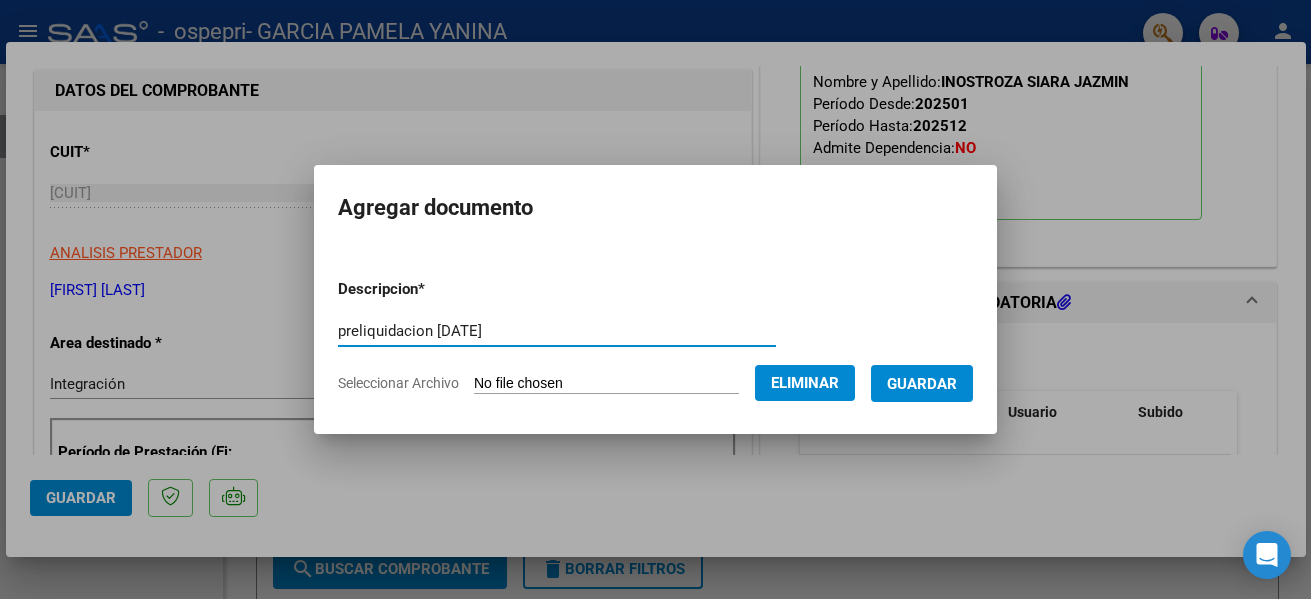 type on "preliquidacion [DATE]" 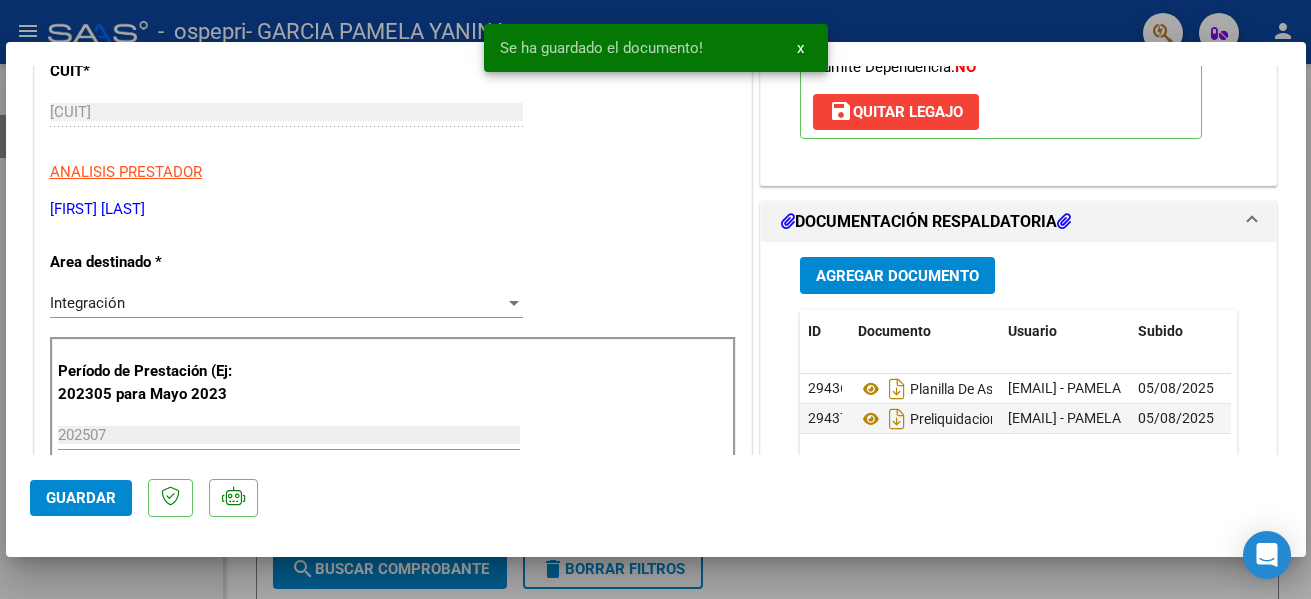 scroll, scrollTop: 355, scrollLeft: 0, axis: vertical 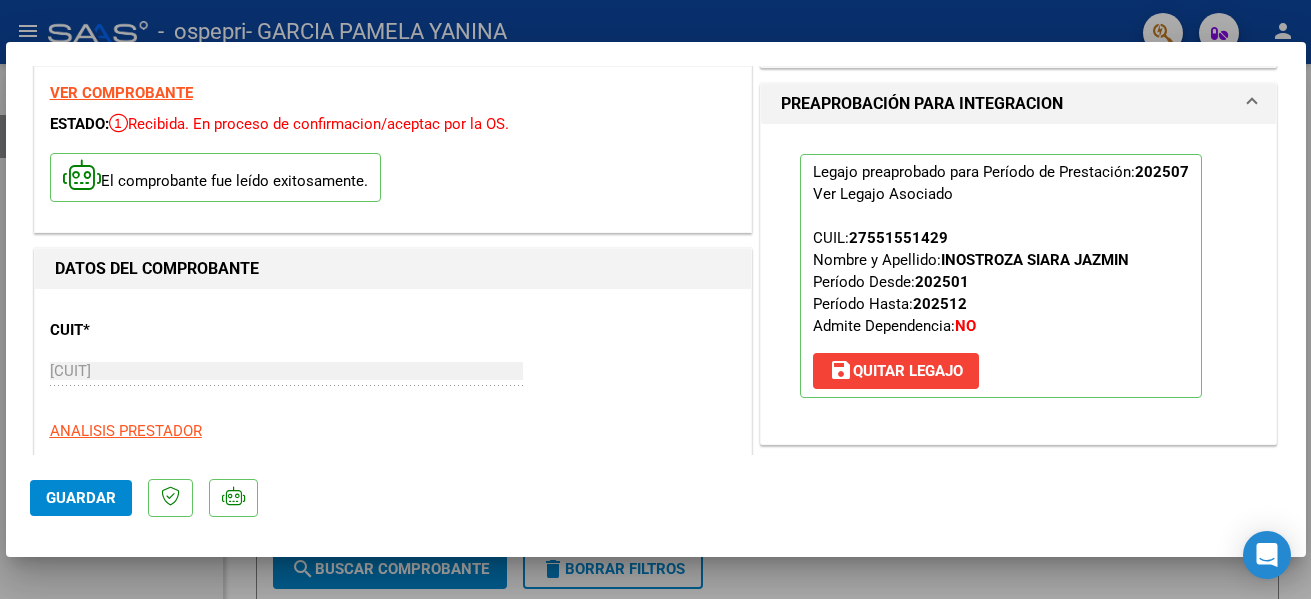 drag, startPoint x: 1289, startPoint y: 159, endPoint x: 1293, endPoint y: 182, distance: 23.345236 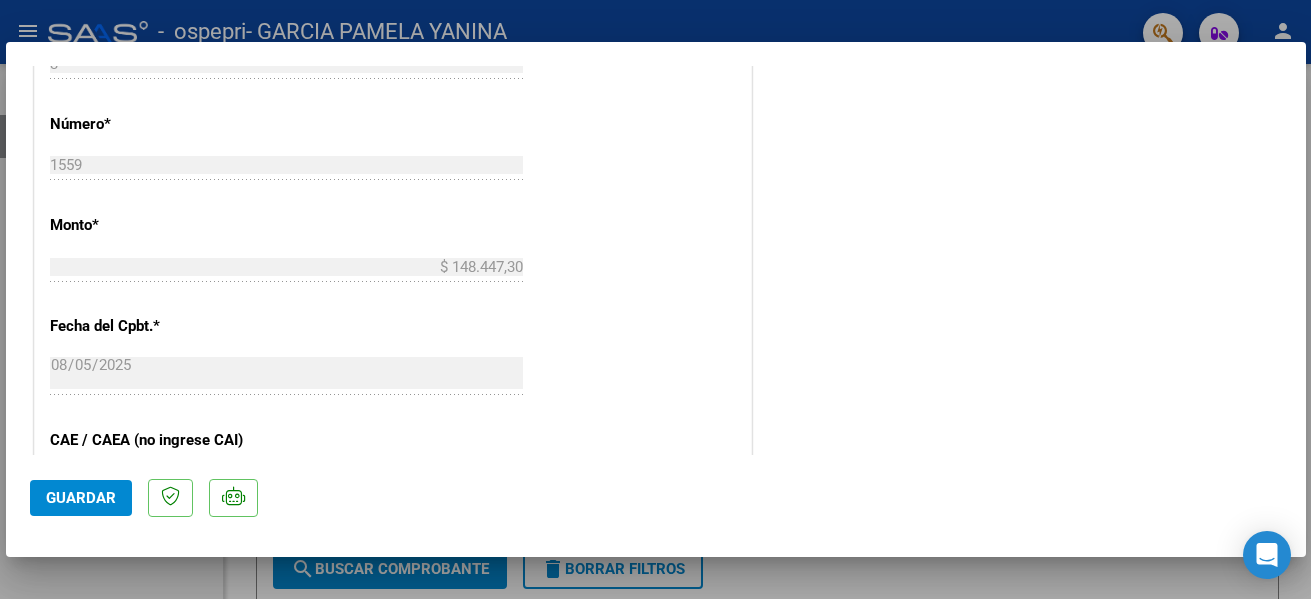 scroll, scrollTop: 1055, scrollLeft: 0, axis: vertical 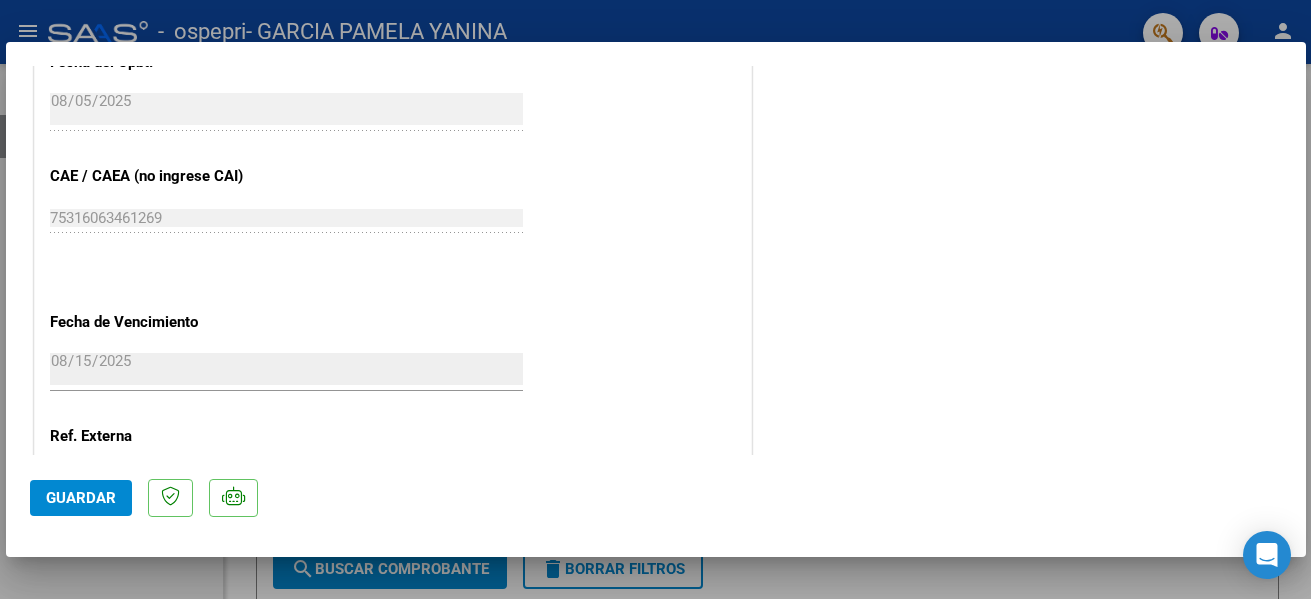 click on "Guardar" 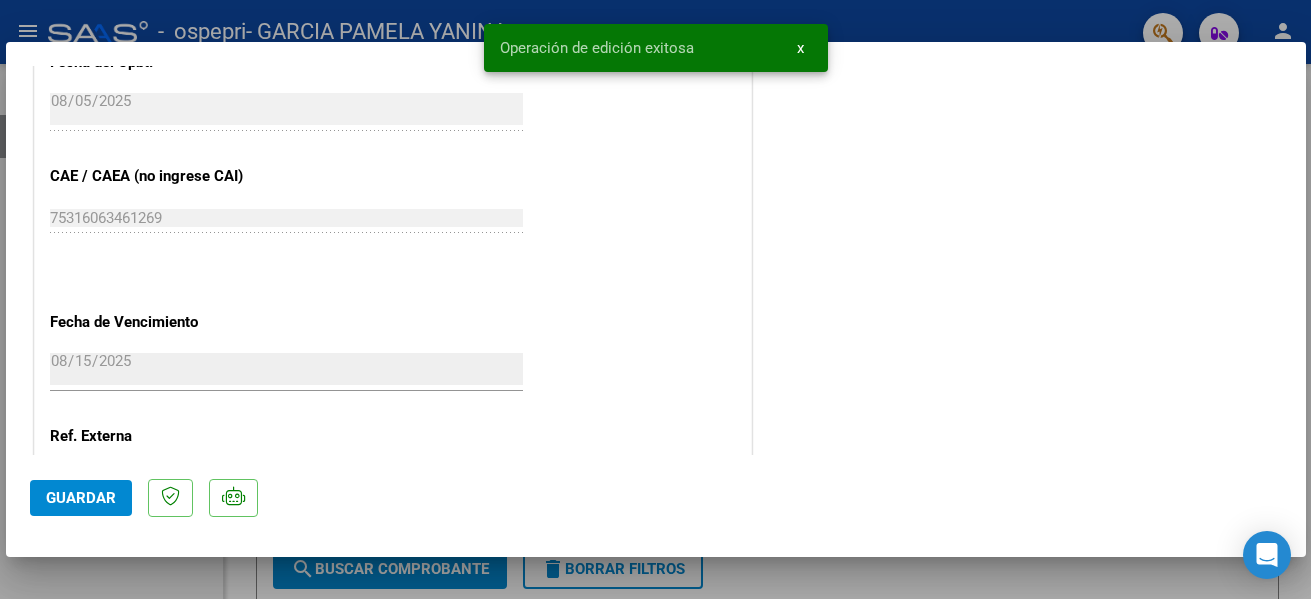 scroll, scrollTop: 76, scrollLeft: 0, axis: vertical 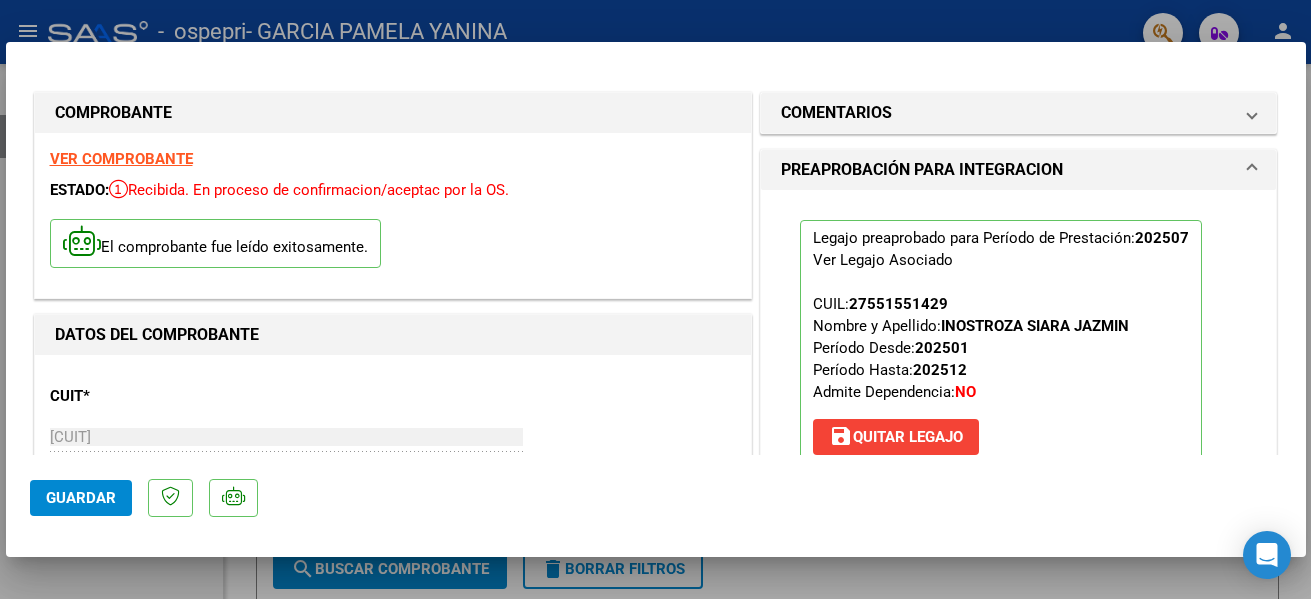 click on "COMPROBANTE VER COMPROBANTE       ESTADO:   Recibida. En proceso de confirmacion/aceptac por la OS.     El comprobante fue leído exitosamente.  DATOS DEL COMPROBANTE CUIT  *   [CUIT] Ingresar CUIT  ANALISIS PRESTADOR  GARCIA PAMELA YANINA  ARCA Padrón  Area destinado * Integración Seleccionar Area Período de Prestación (Ej: 202305 para Mayo 2023    202507 Ingrese el Período de Prestación como indica el ejemplo   Una vez que se asoció a un legajo aprobado no se puede cambiar el período de prestación.   Comprobante Tipo * Factura C Seleccionar Tipo Punto de Venta  *   3 Ingresar el Nro.  Número  *   1559 Ingresar el Nro.  Monto  *   $ 148.447,30 Ingresar el monto  Fecha del Cpbt.  *   2025-08-05 Ingresar la fecha  CAE / CAEA (no ingrese CAI)    75316063461269 Ingresar el CAE o CAEA (no ingrese CAI)  Fecha de Vencimiento    2025-08-15 Ingresar la fecha  Ref. Externa    Ingresar la ref.  N° Liquidación    Ingresar el N° Liquidación  COMENTARIOS Comentarios del Prestador / Gerenciador:  ID" at bounding box center (656, 961) 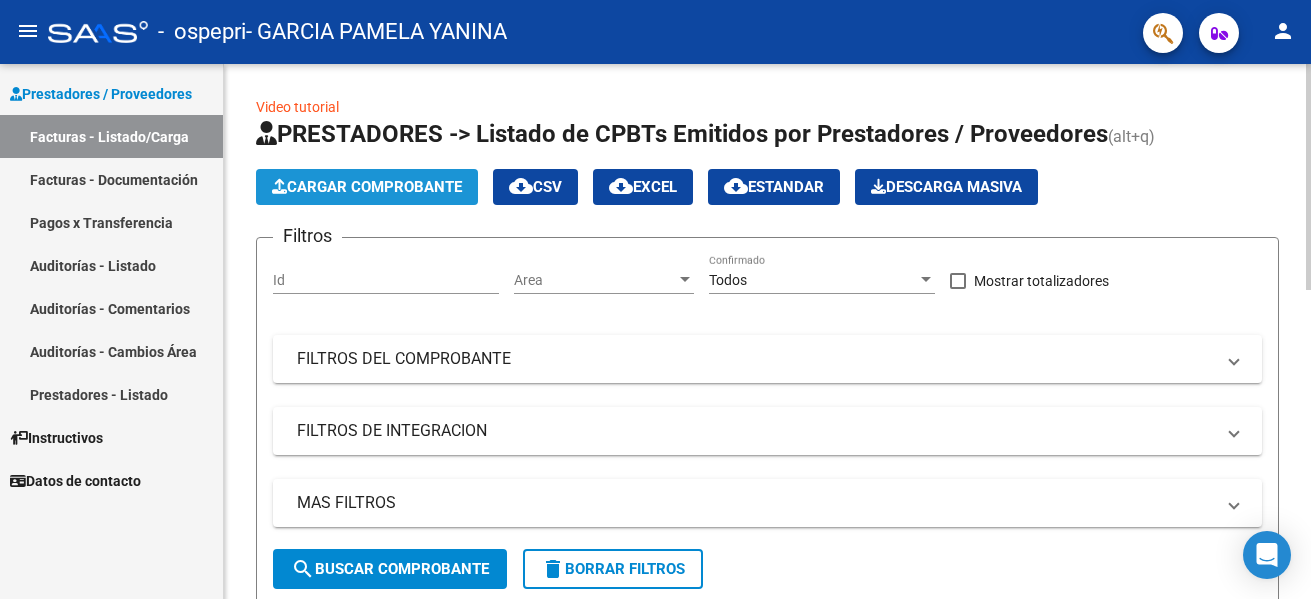 click on "Cargar Comprobante" 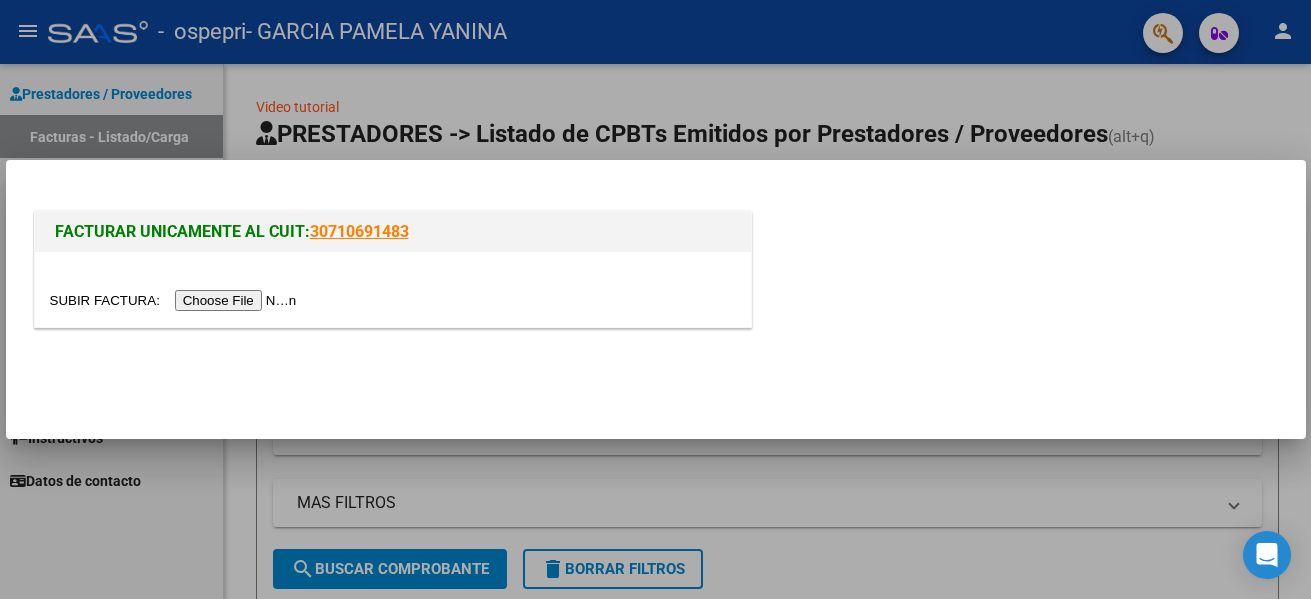 click at bounding box center (176, 300) 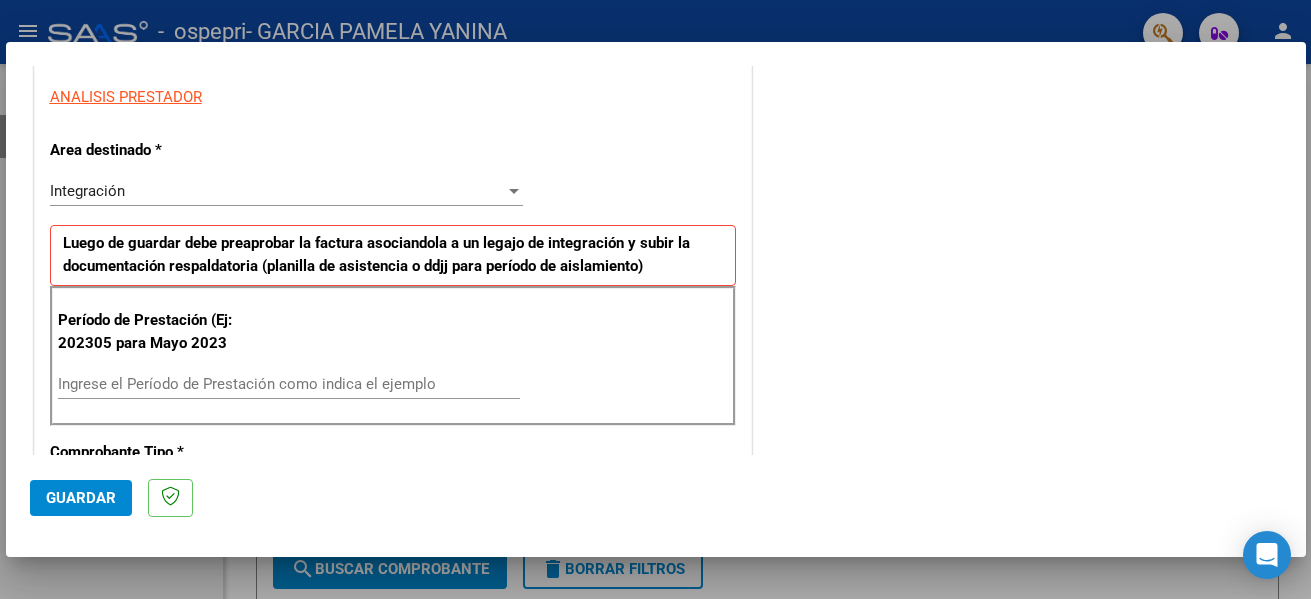 scroll, scrollTop: 430, scrollLeft: 0, axis: vertical 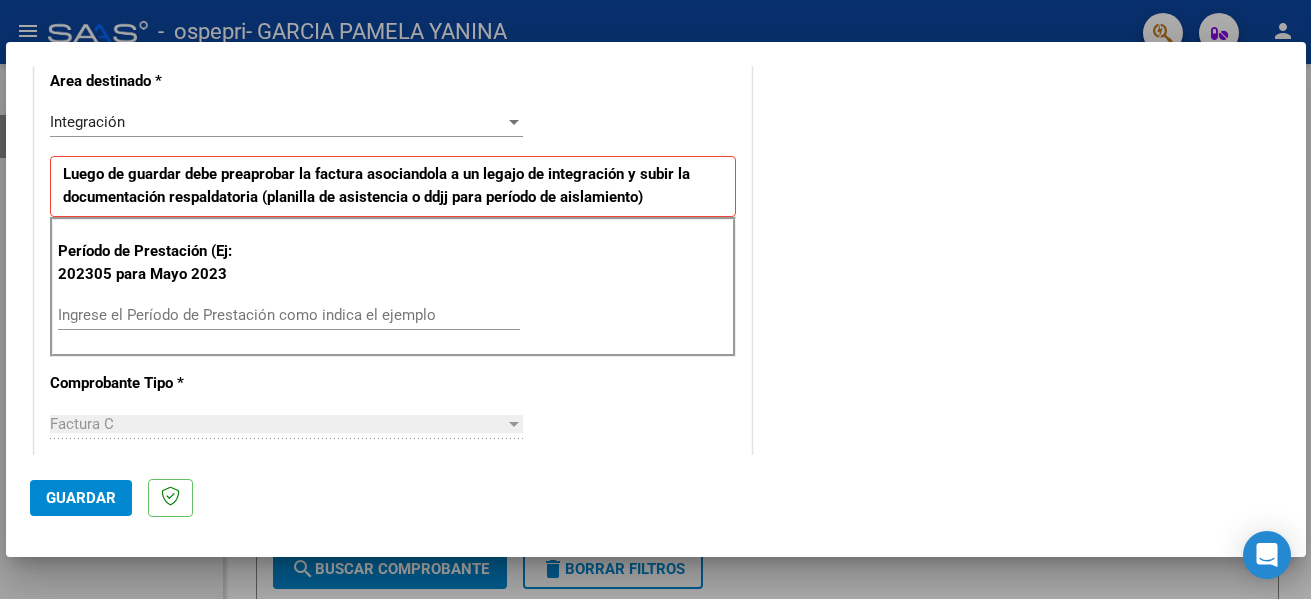 click on "Ingrese el Período de Prestación como indica el ejemplo" at bounding box center [289, 315] 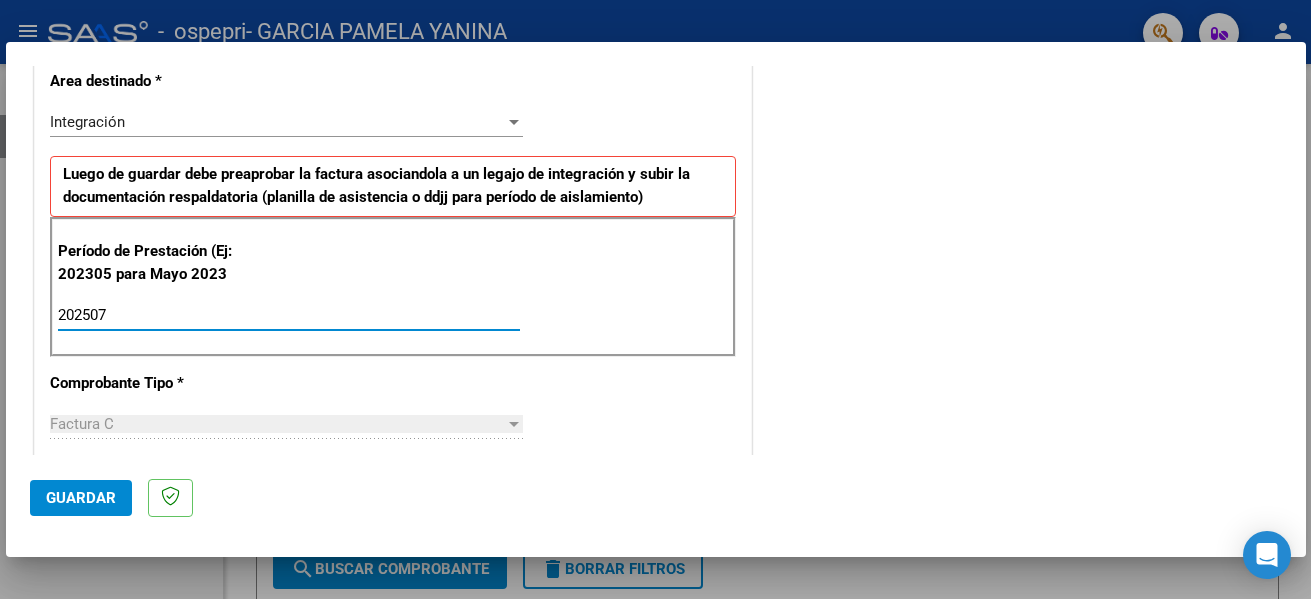 type on "202507" 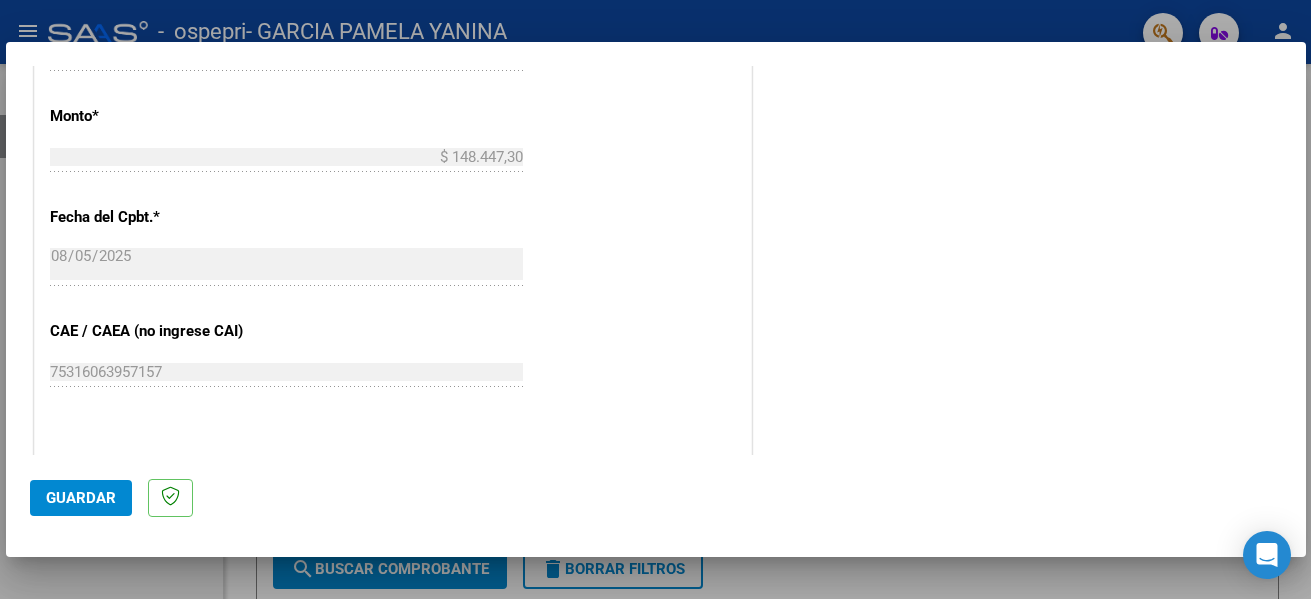 scroll, scrollTop: 1016, scrollLeft: 0, axis: vertical 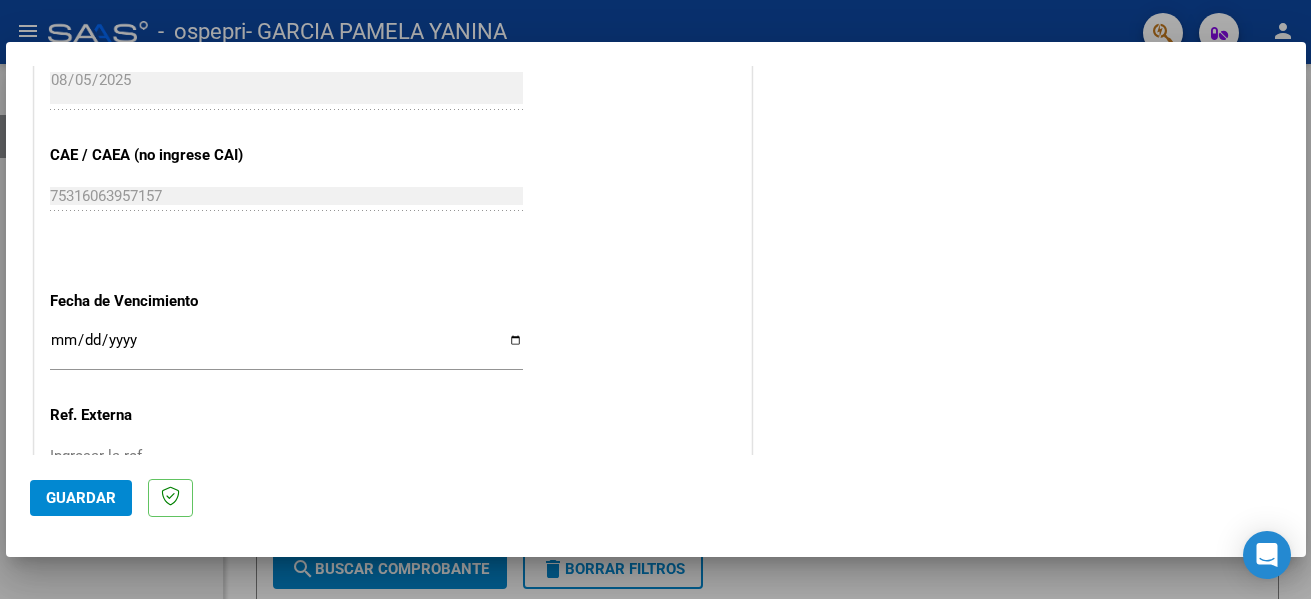 click on "CUIT  *   [CUIT] Ingresar CUIT  ANALISIS PRESTADOR  Area destinado * Integración Seleccionar Area Luego de guardar debe preaprobar la factura asociandola a un legajo de integración y subir la documentación respaldatoria (planilla de asistencia o ddjj para período de aislamiento)  Período de Prestación (Ej: 202305 para Mayo 2023    202507 Ingrese el Período de Prestación como indica el ejemplo   Comprobante Tipo * Factura C Seleccionar Tipo Punto de Venta  *   3 Ingresar el Nro.  Número  *   1560 Ingresar el Nro.  Monto  *   $ 148.447,30 Ingresar el monto  Fecha del Cpbt.  *   2025-08-05 Ingresar la fecha  CAE / CAEA (no ingrese CAI)    75316063957157 Ingresar el CAE o CAEA (no ingrese CAI)  Fecha de Vencimiento    Ingresar la fecha  Ref. Externa    Ingresar la ref.  N° Liquidación    Ingresar el N° Liquidación" at bounding box center (393, -128) 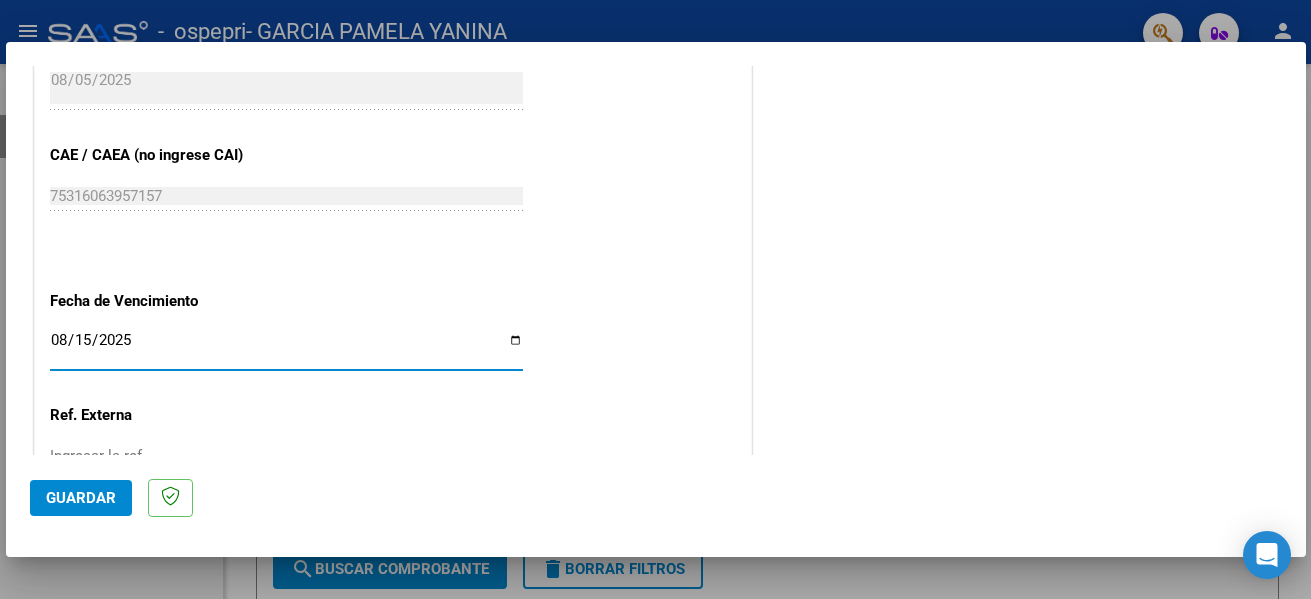 type on "2025-08-15" 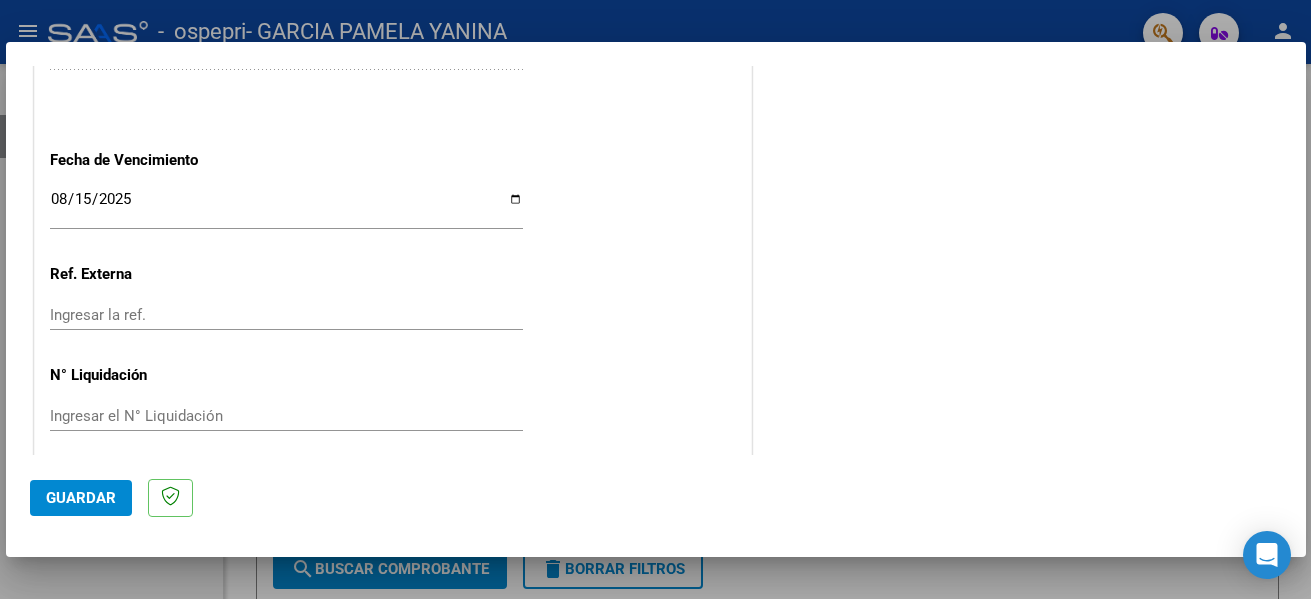 scroll, scrollTop: 1333, scrollLeft: 0, axis: vertical 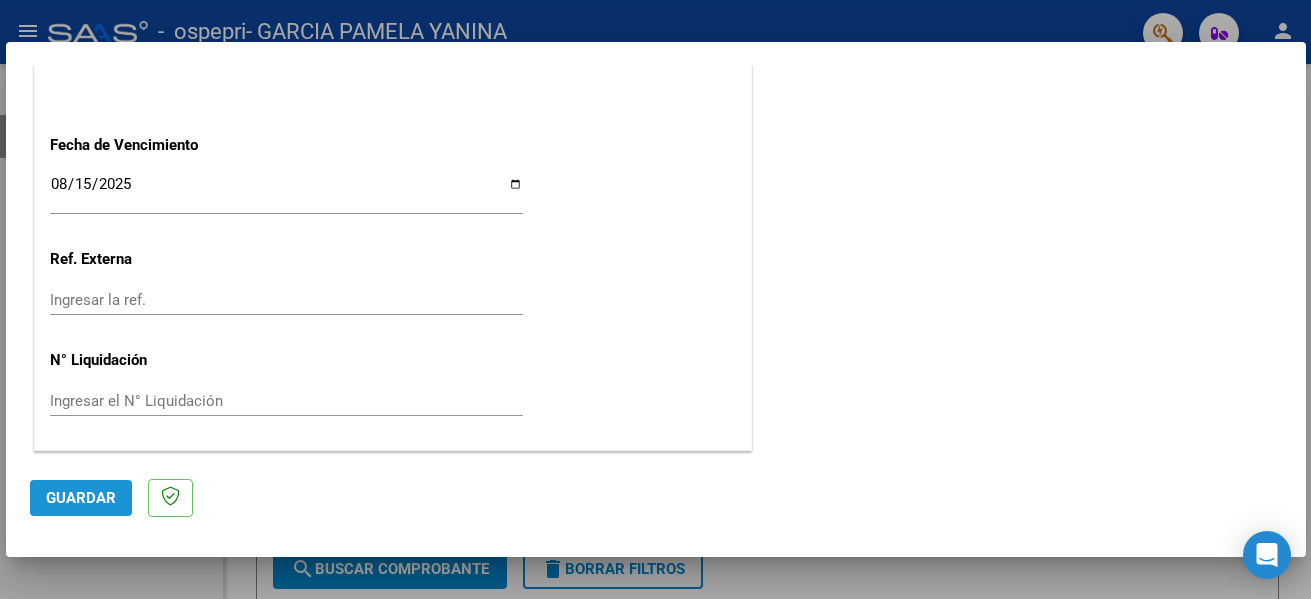 click on "Guardar" 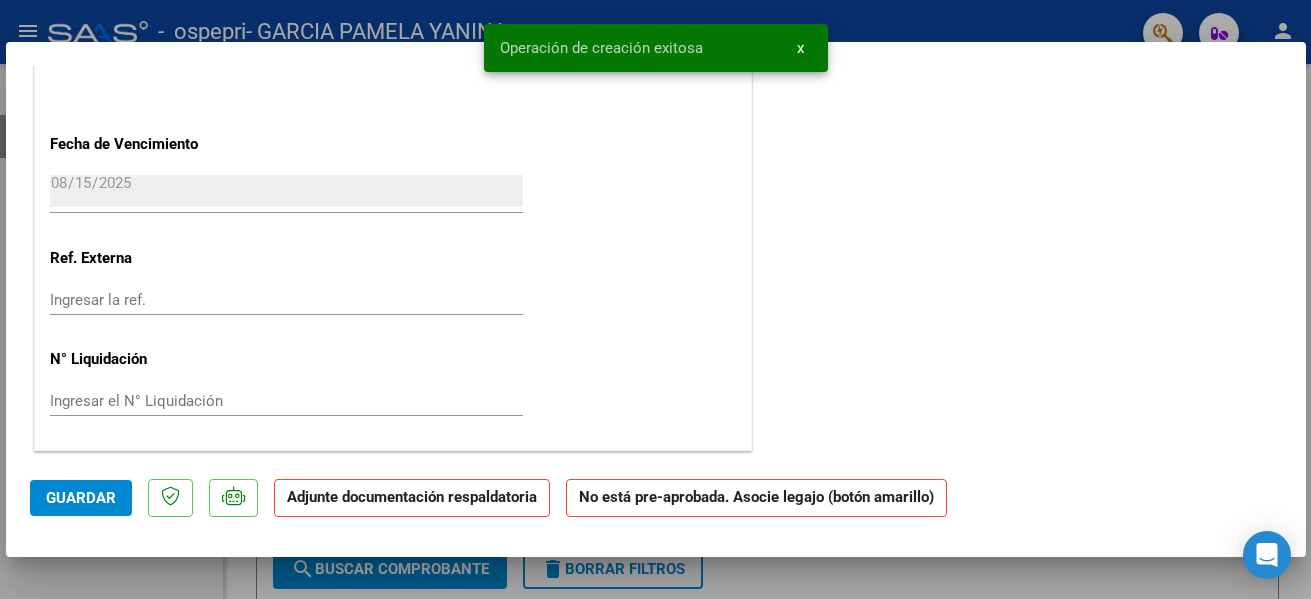 scroll, scrollTop: 0, scrollLeft: 0, axis: both 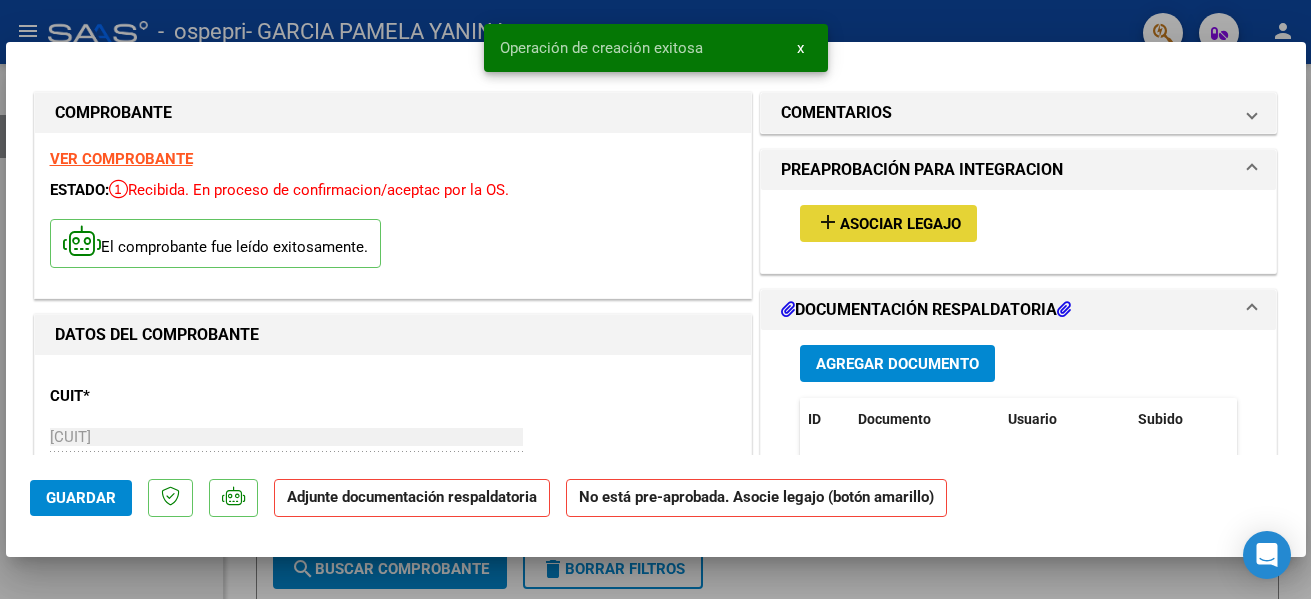 click on "add Asociar Legajo" at bounding box center [888, 223] 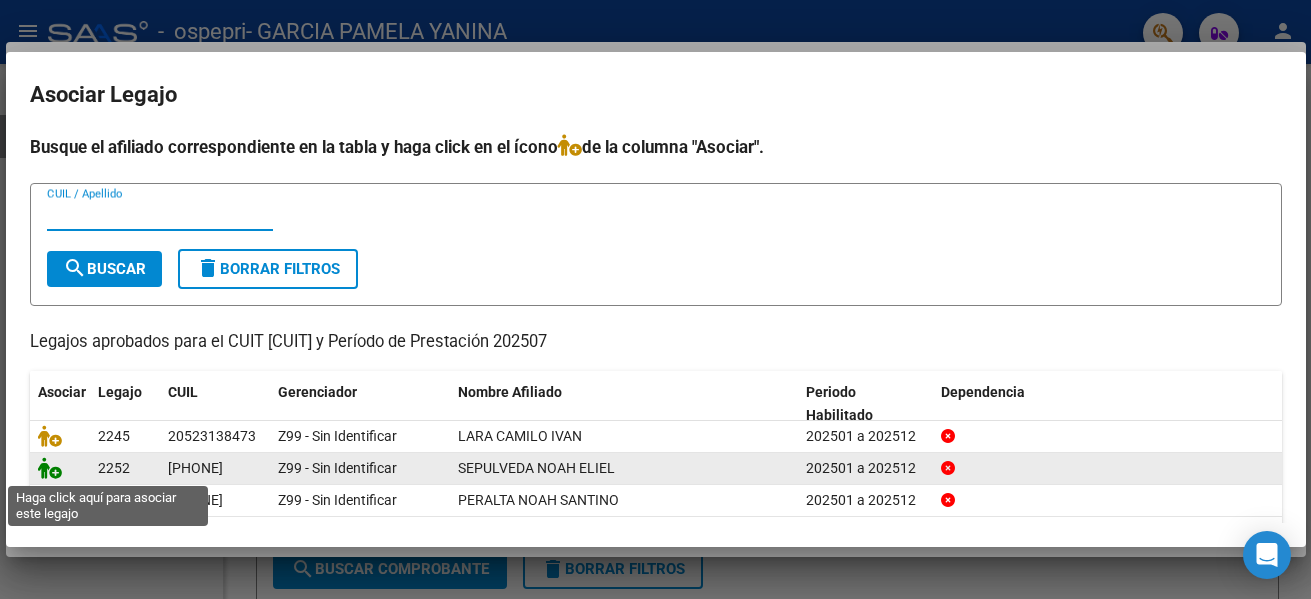 click 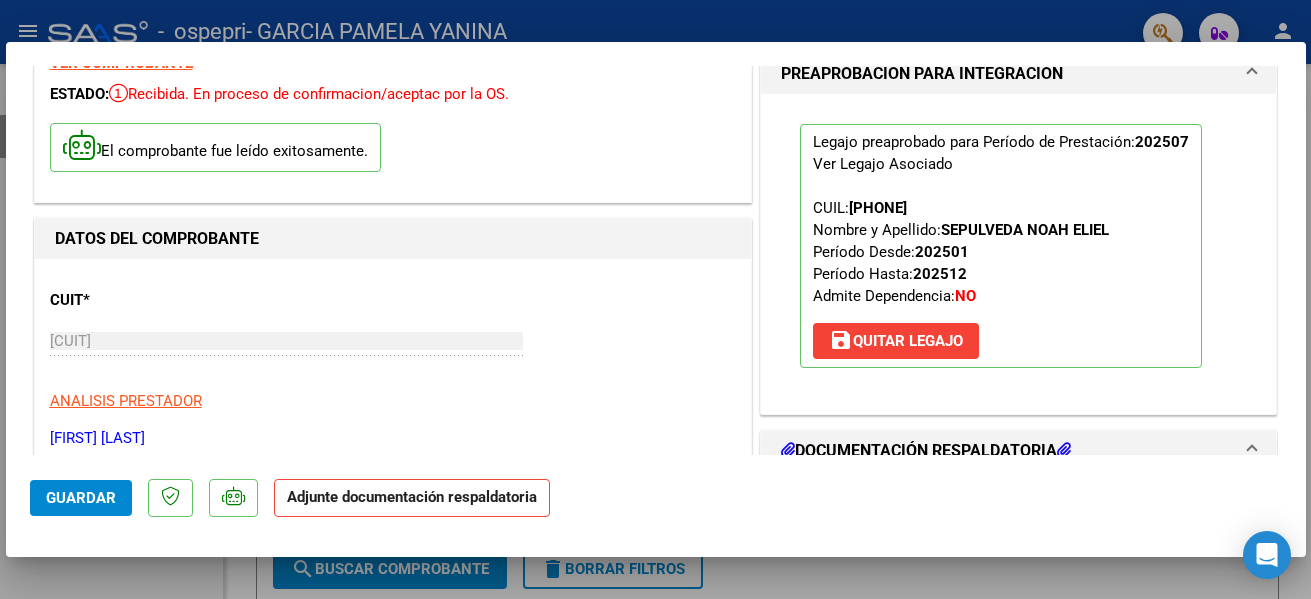 scroll, scrollTop: 112, scrollLeft: 0, axis: vertical 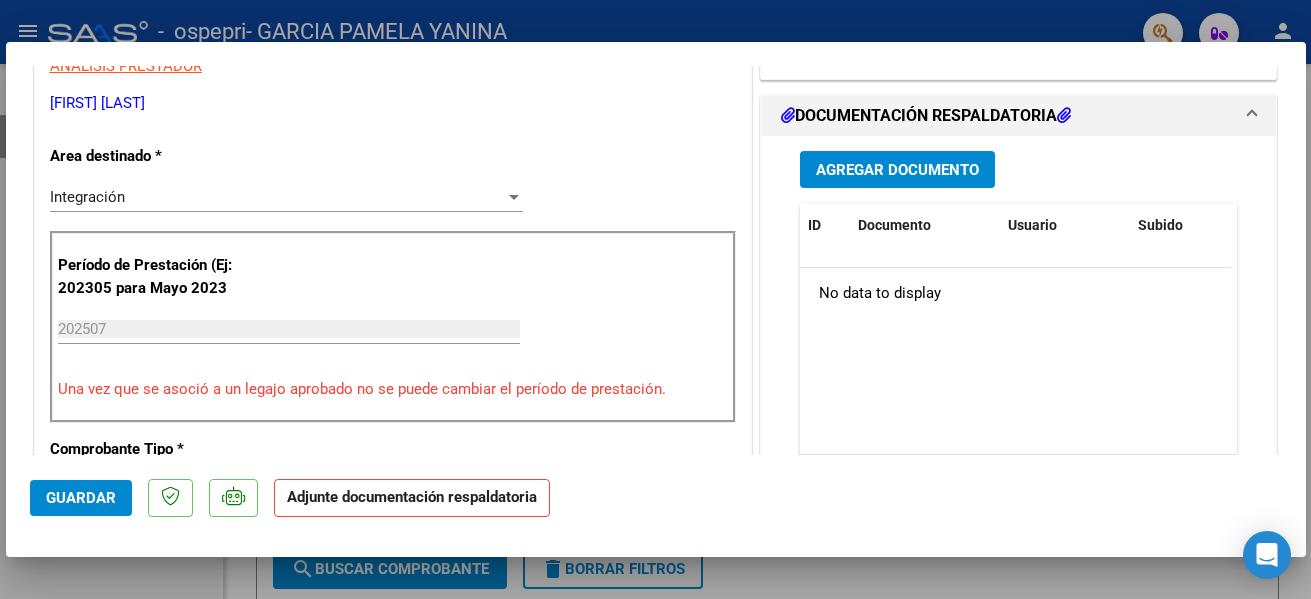 click on "202507" at bounding box center [289, 329] 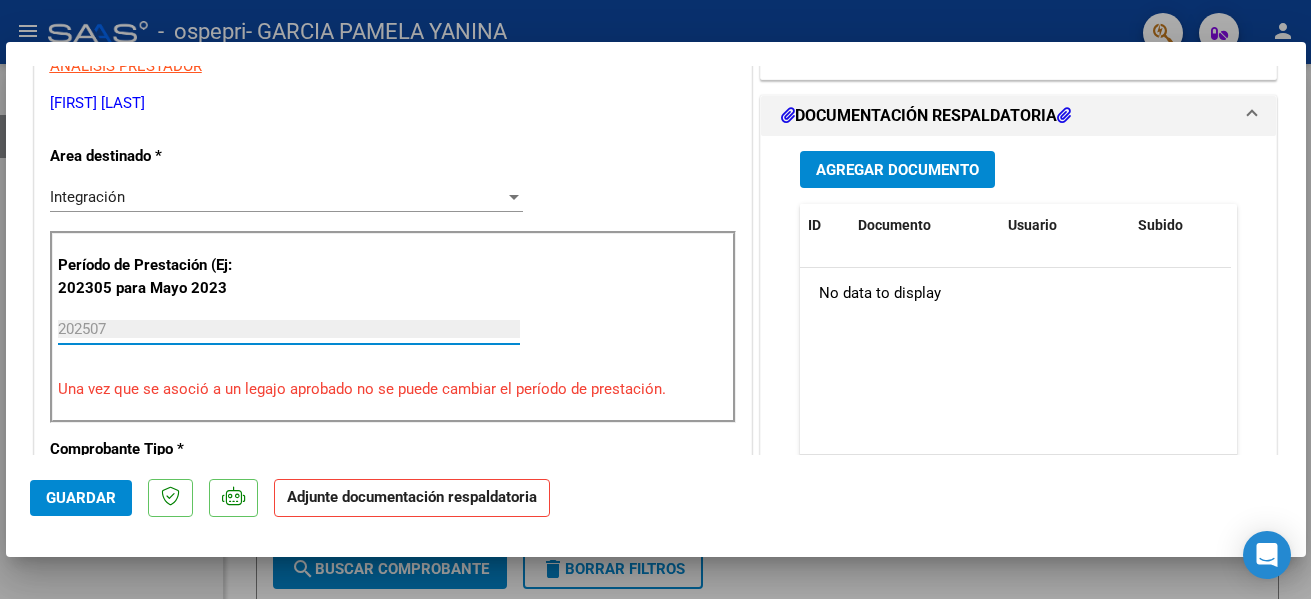 click on "202507" at bounding box center (289, 329) 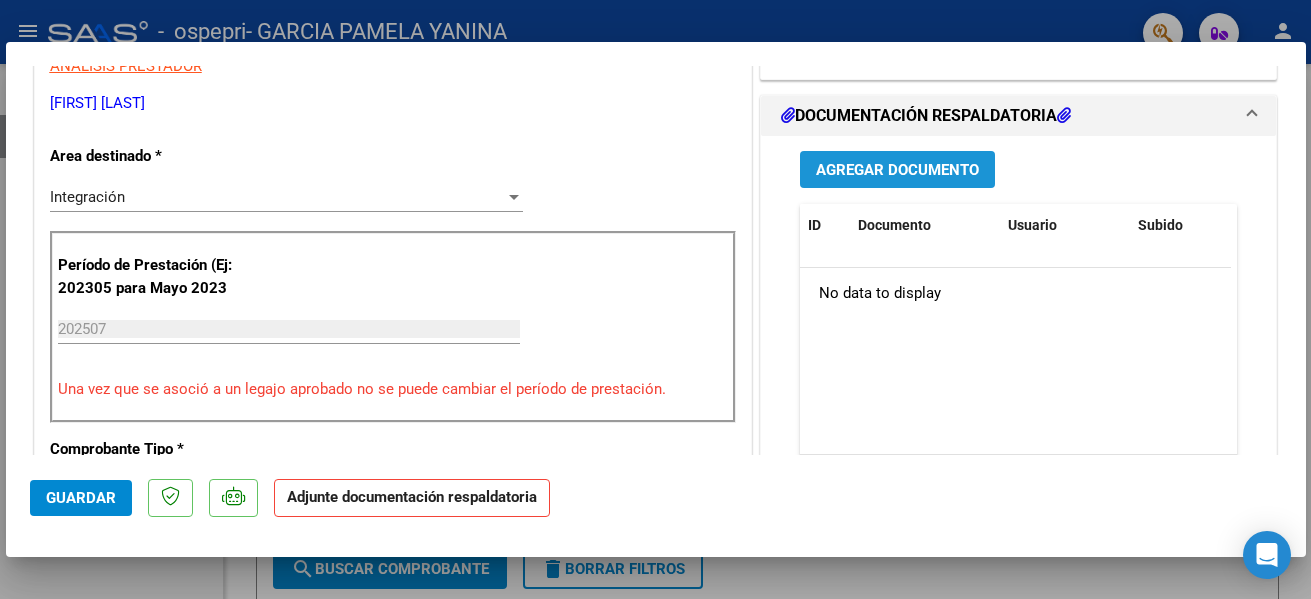 click on "Agregar Documento" at bounding box center [897, 170] 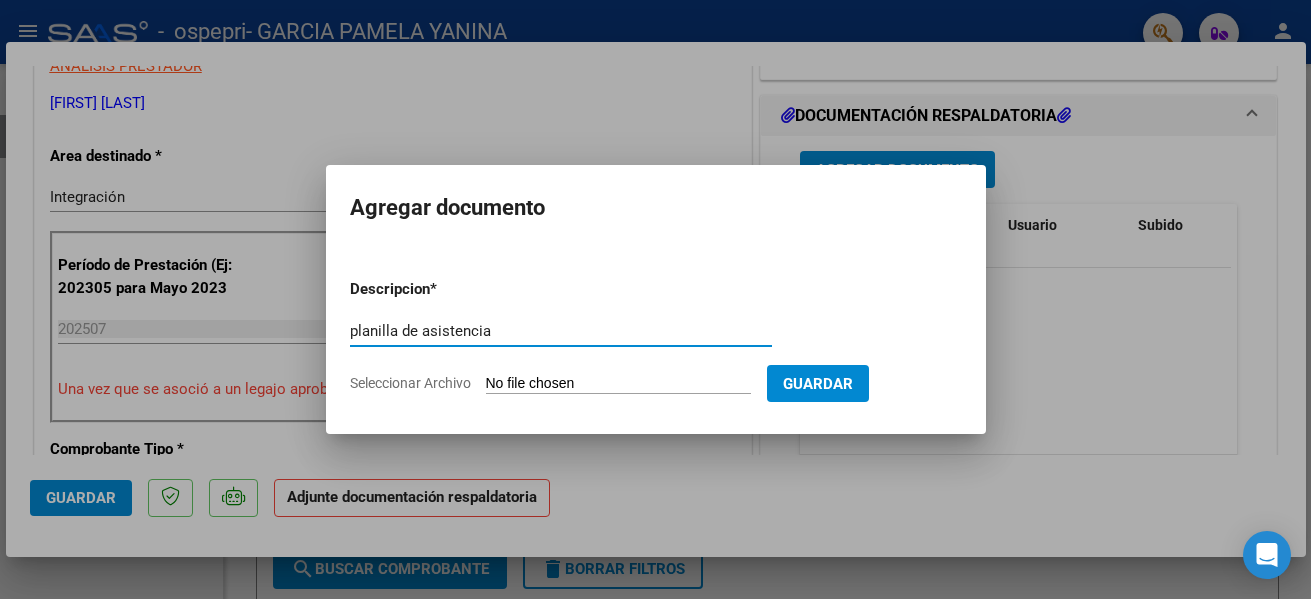 type on "planilla de asistencia" 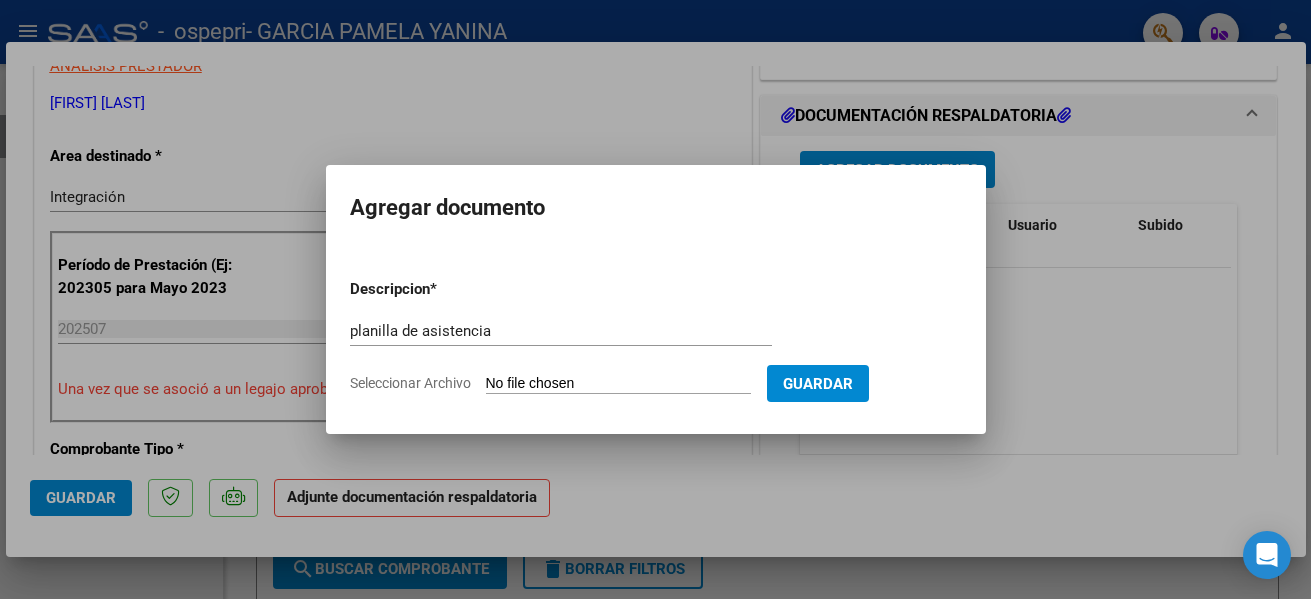 type on "C:\fakepath\Sepúlveda asistencia julio 2025.pdf" 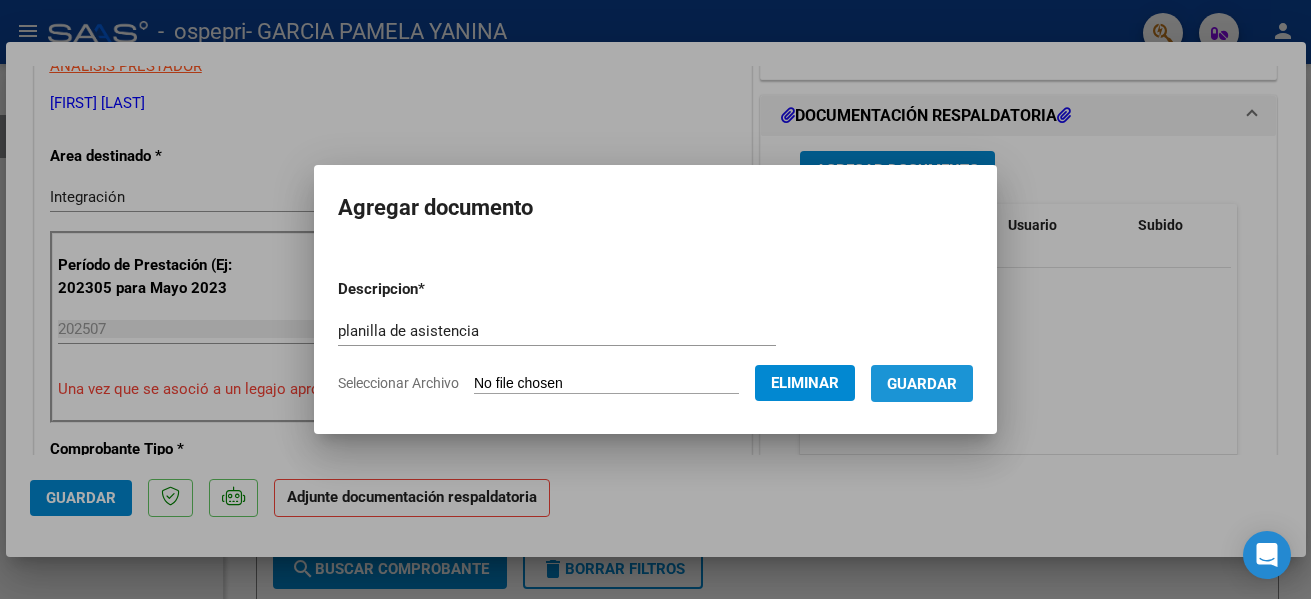 click on "Guardar" at bounding box center (922, 384) 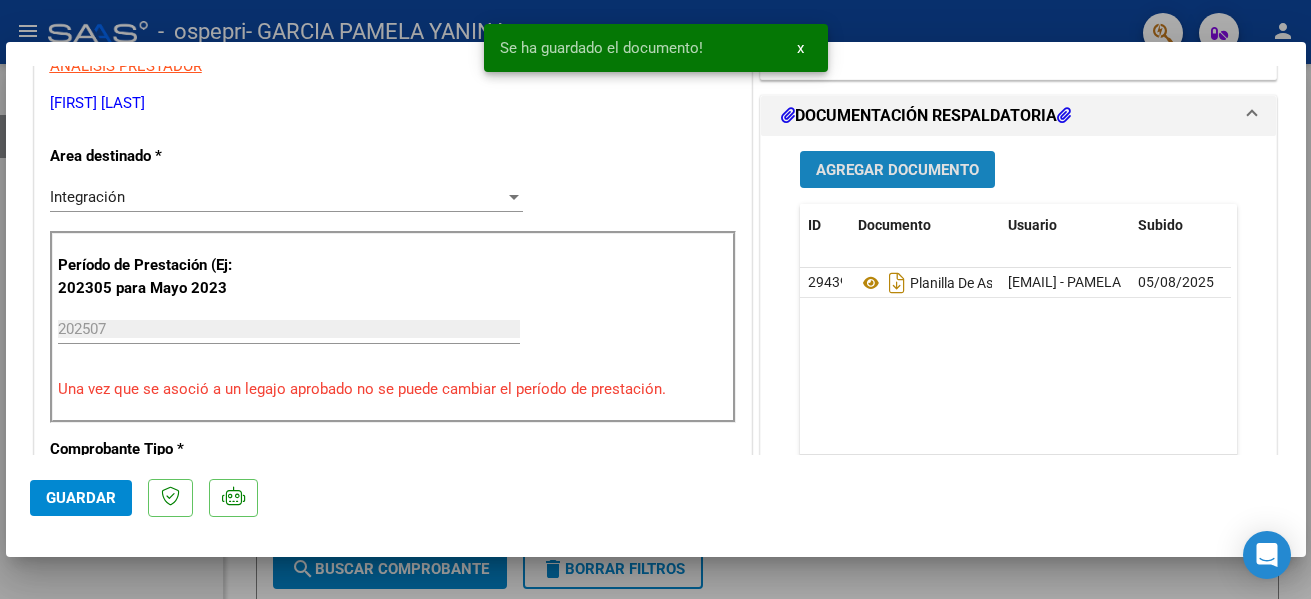 click on "Agregar Documento" at bounding box center [897, 170] 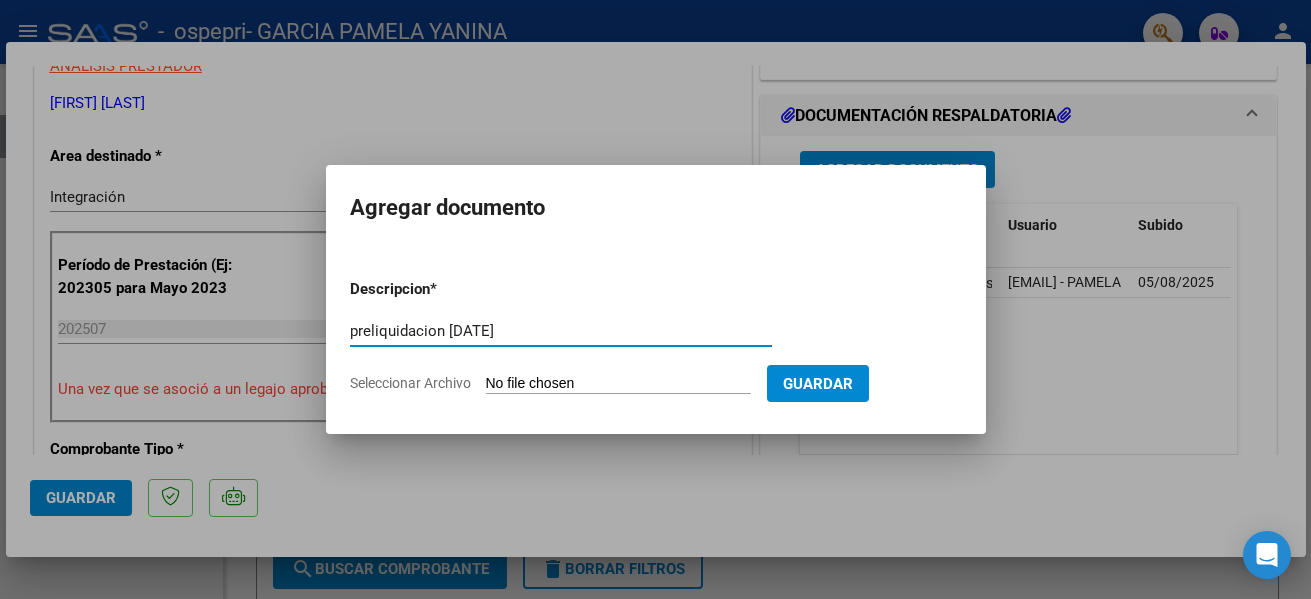 type on "preliquidacion [DATE]" 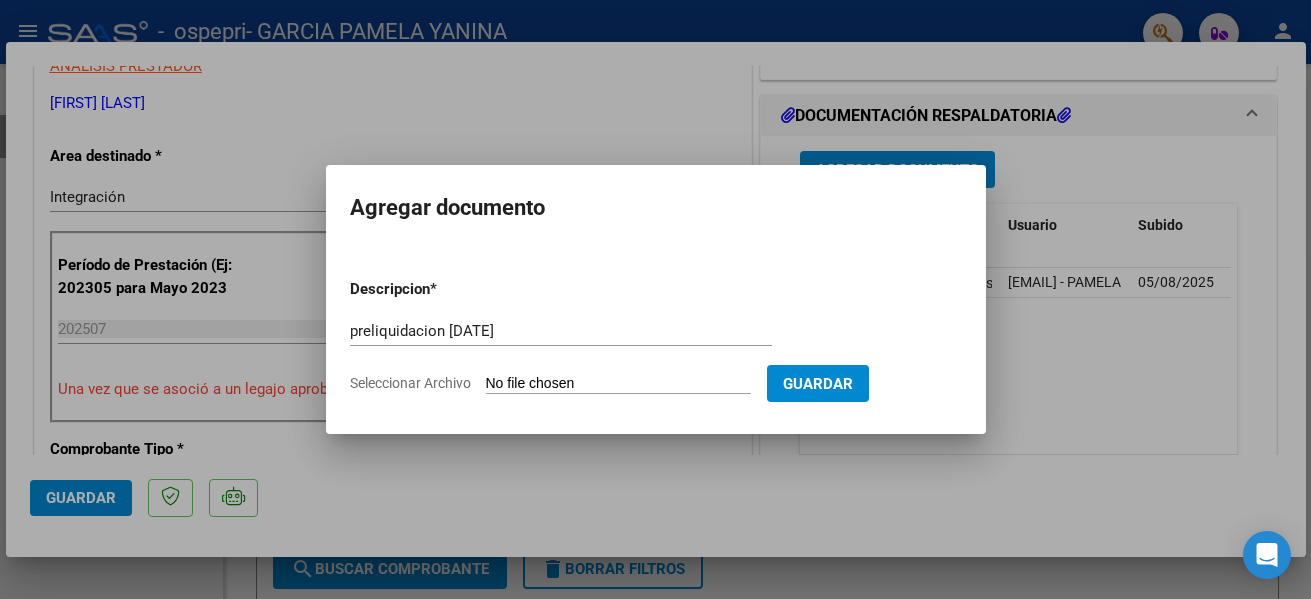 type on "C:\fakepath\apfmimpresionpreliq_sepulveda_ (7).pdf" 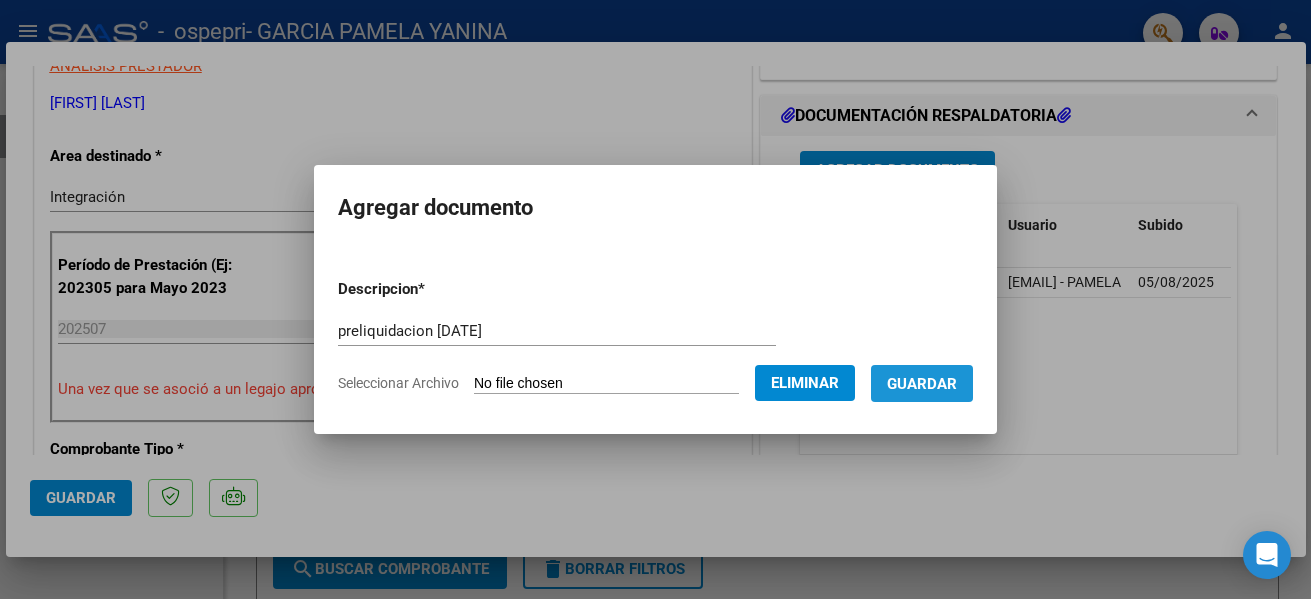 click on "Guardar" at bounding box center (922, 384) 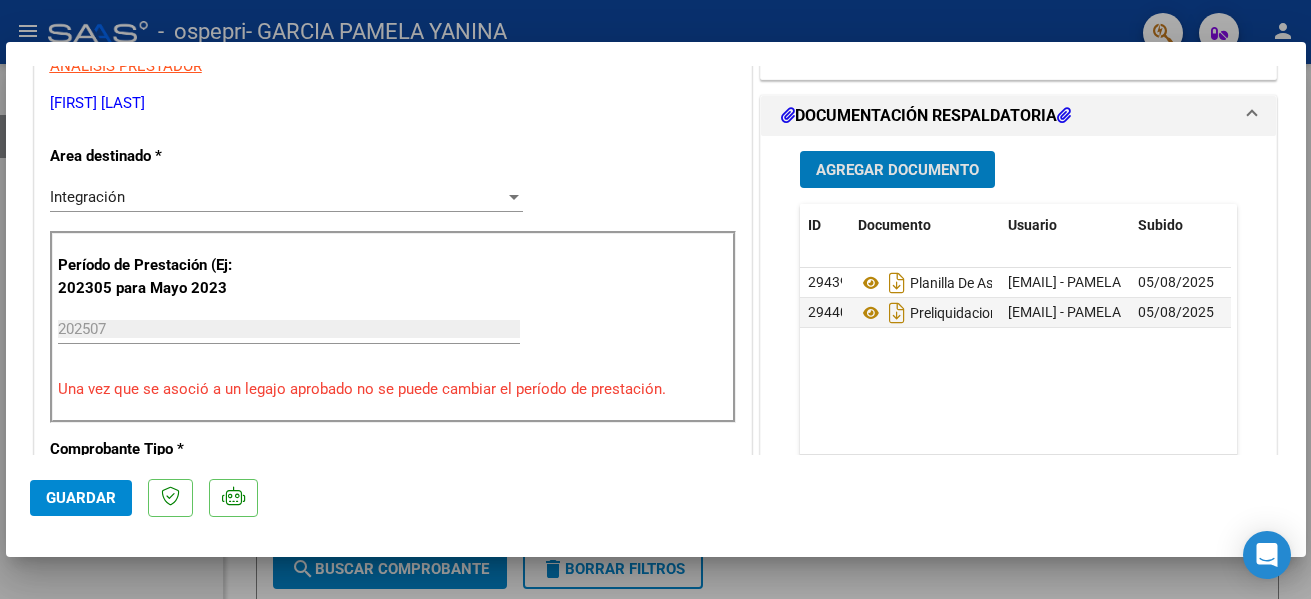 click on "Guardar" 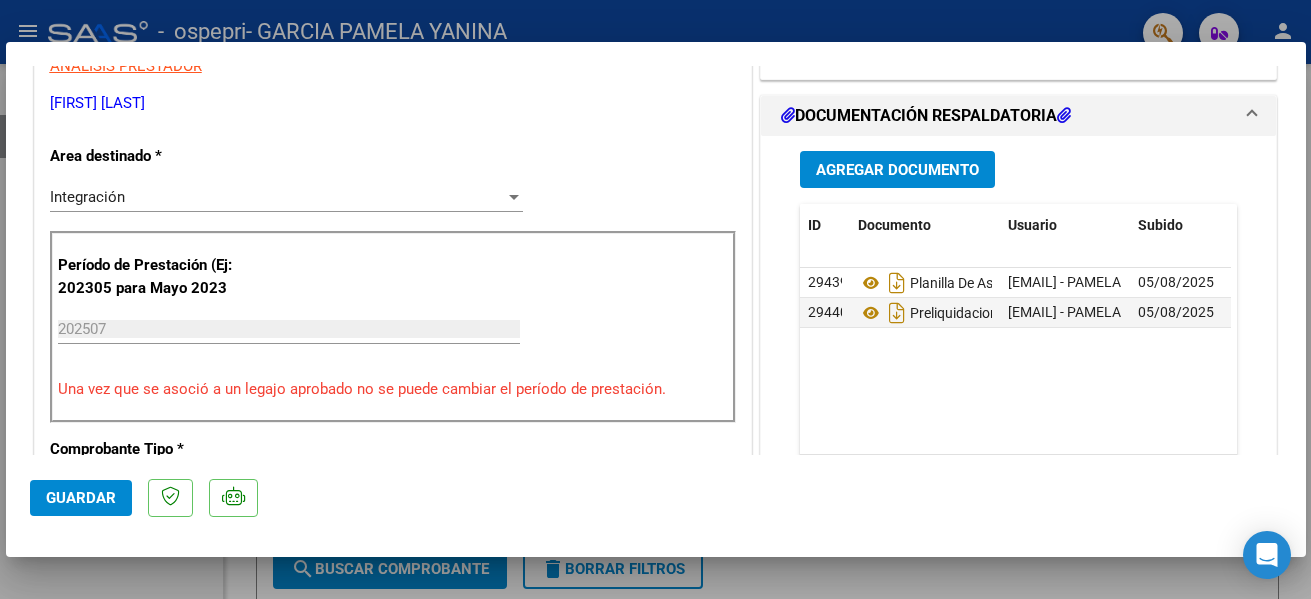 click on "202507" at bounding box center (289, 329) 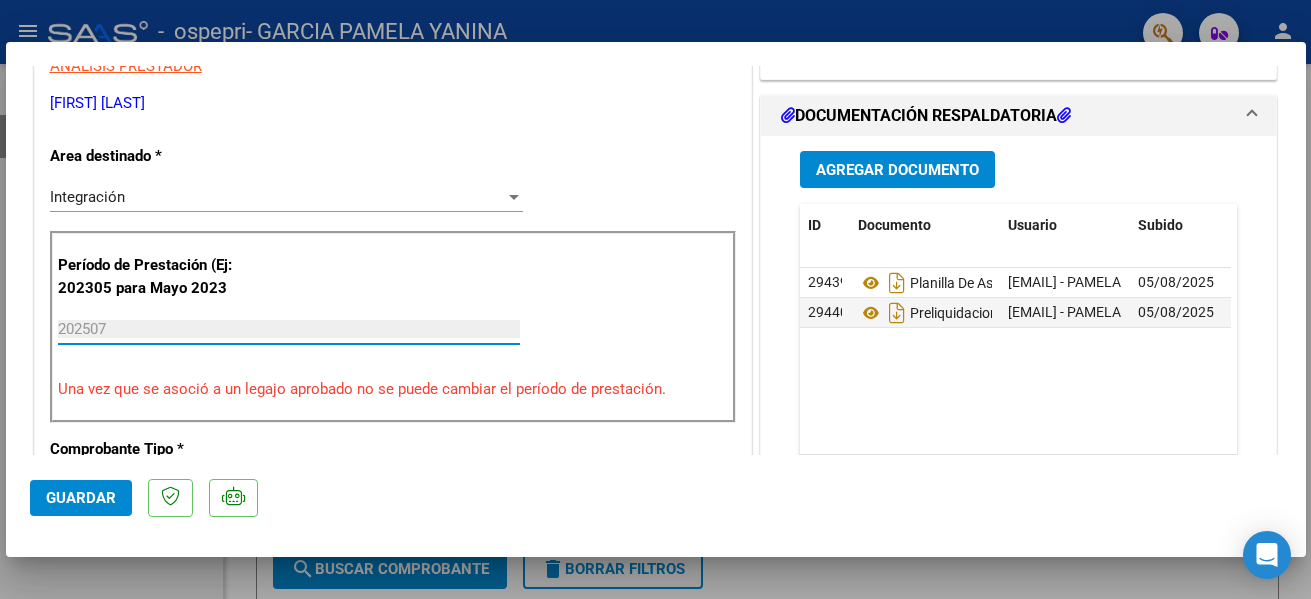 click on "Guardar" 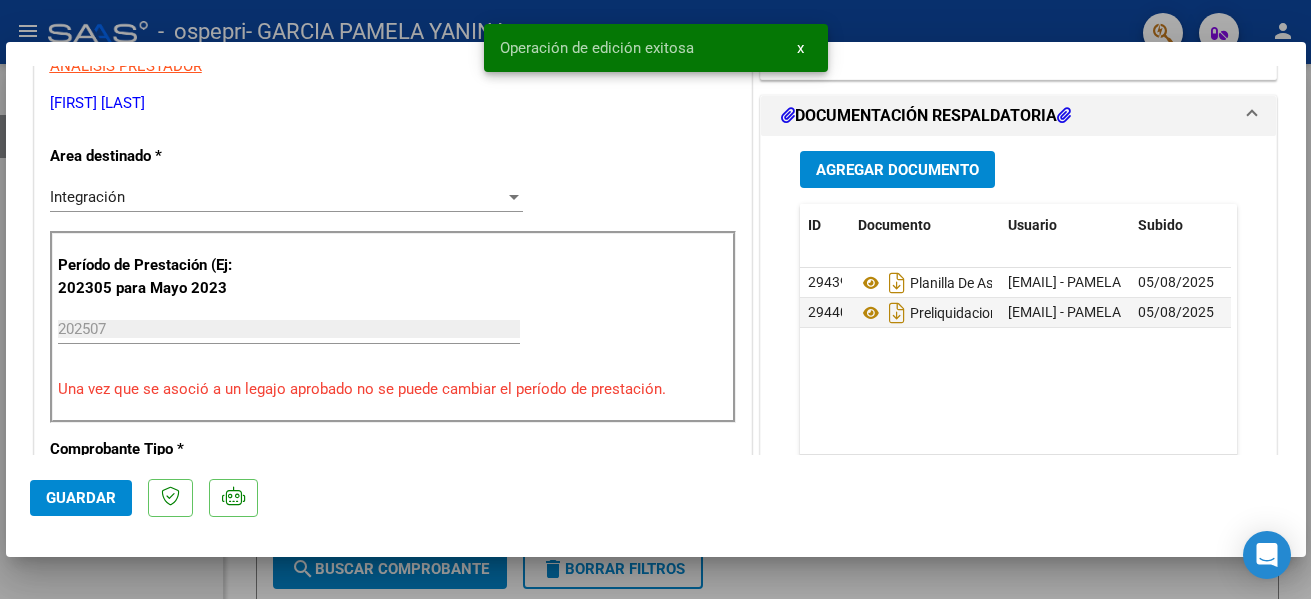 click at bounding box center (655, 299) 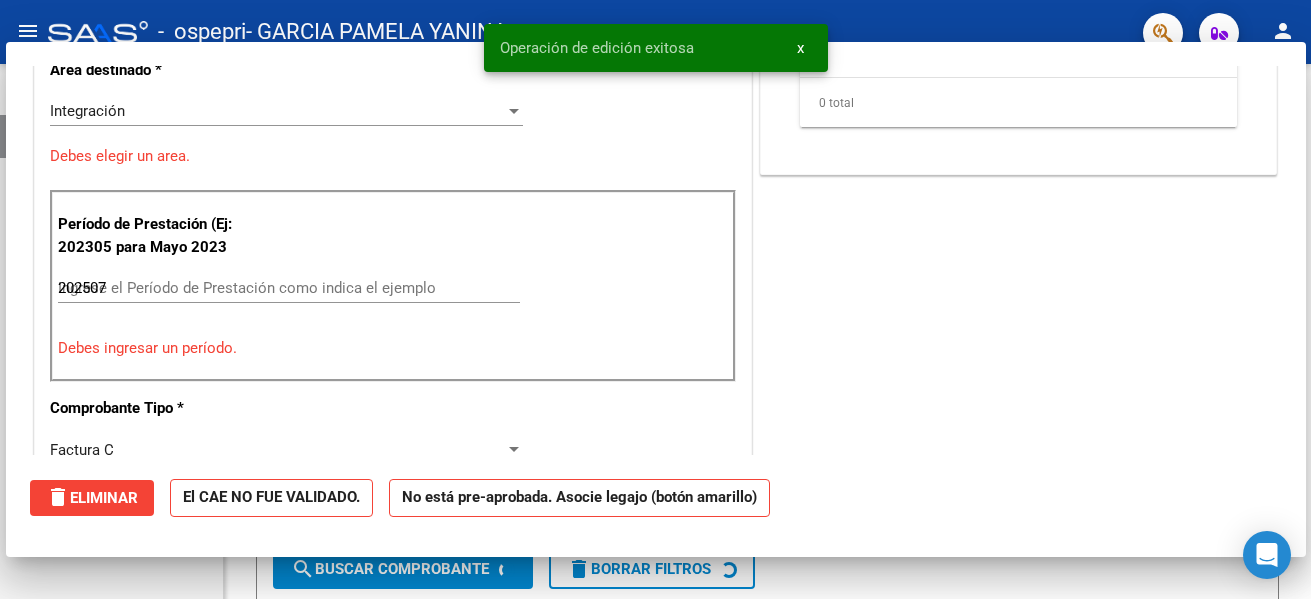 type 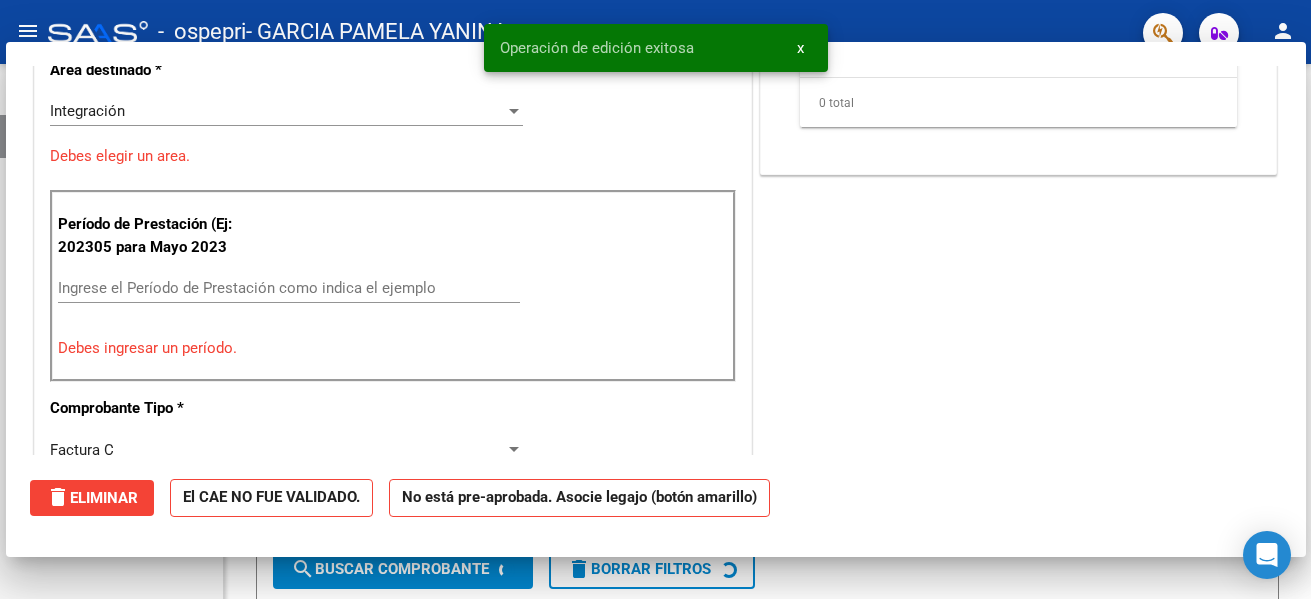 type 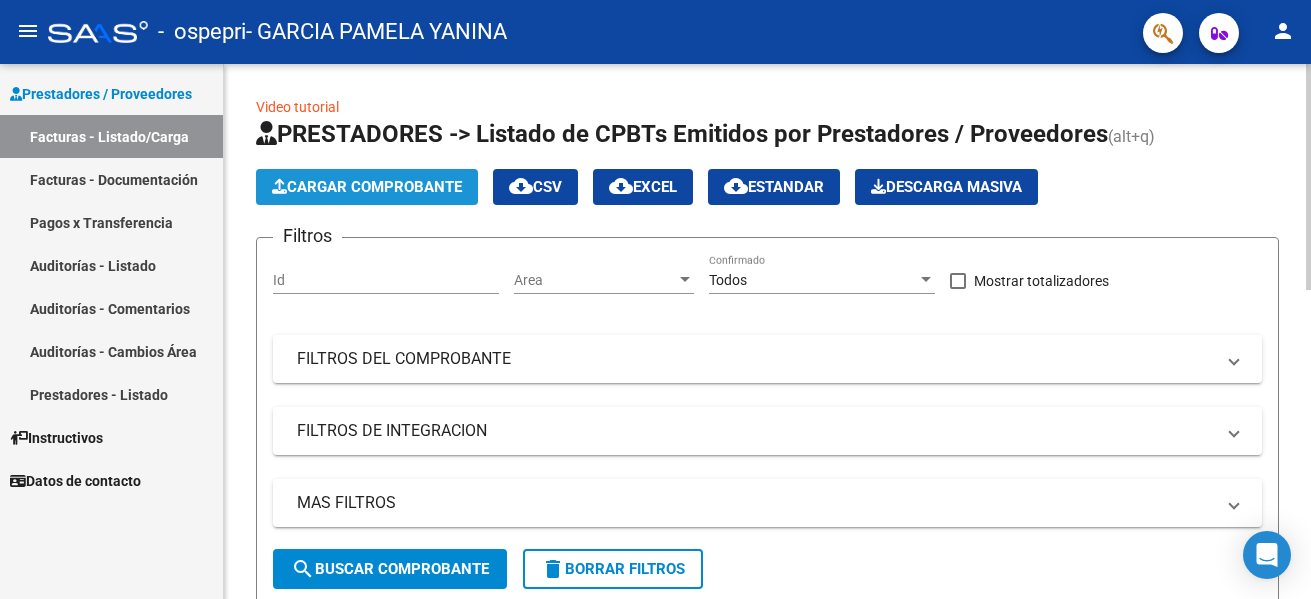 click on "Cargar Comprobante" 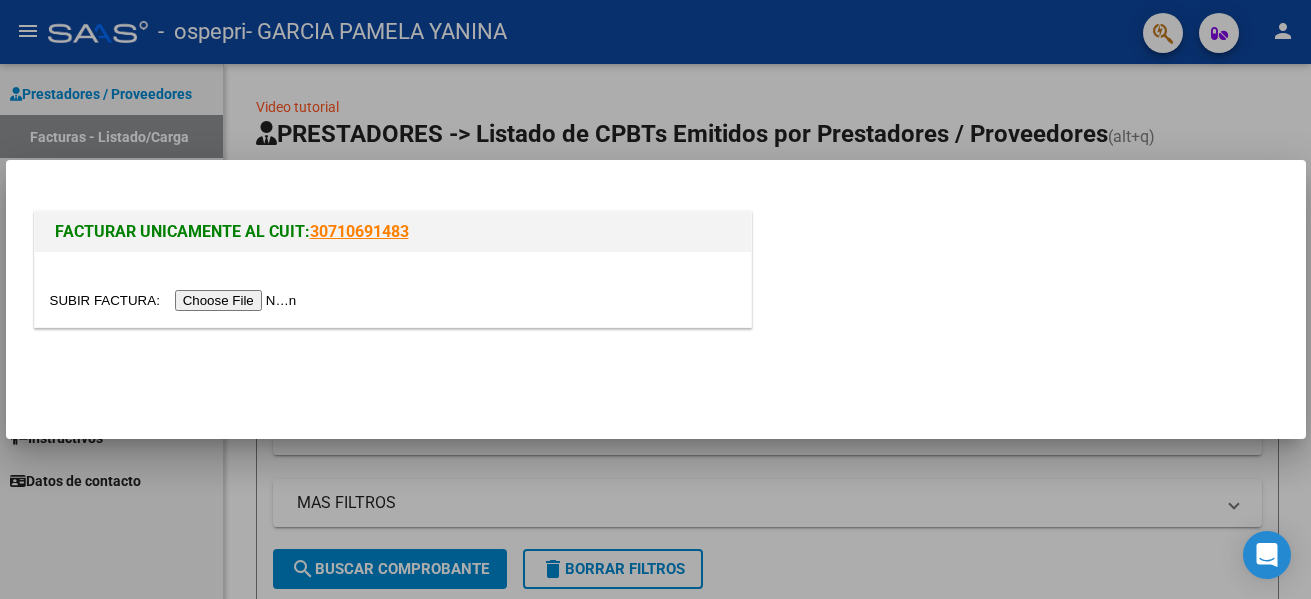 click at bounding box center (176, 300) 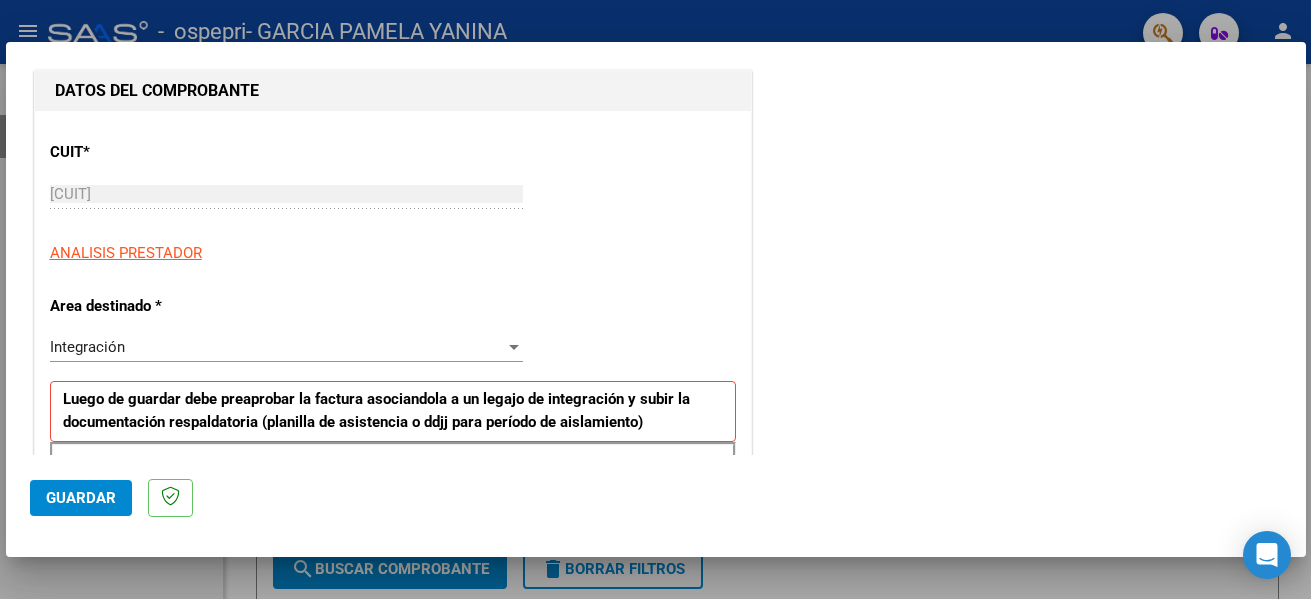 scroll, scrollTop: 220, scrollLeft: 0, axis: vertical 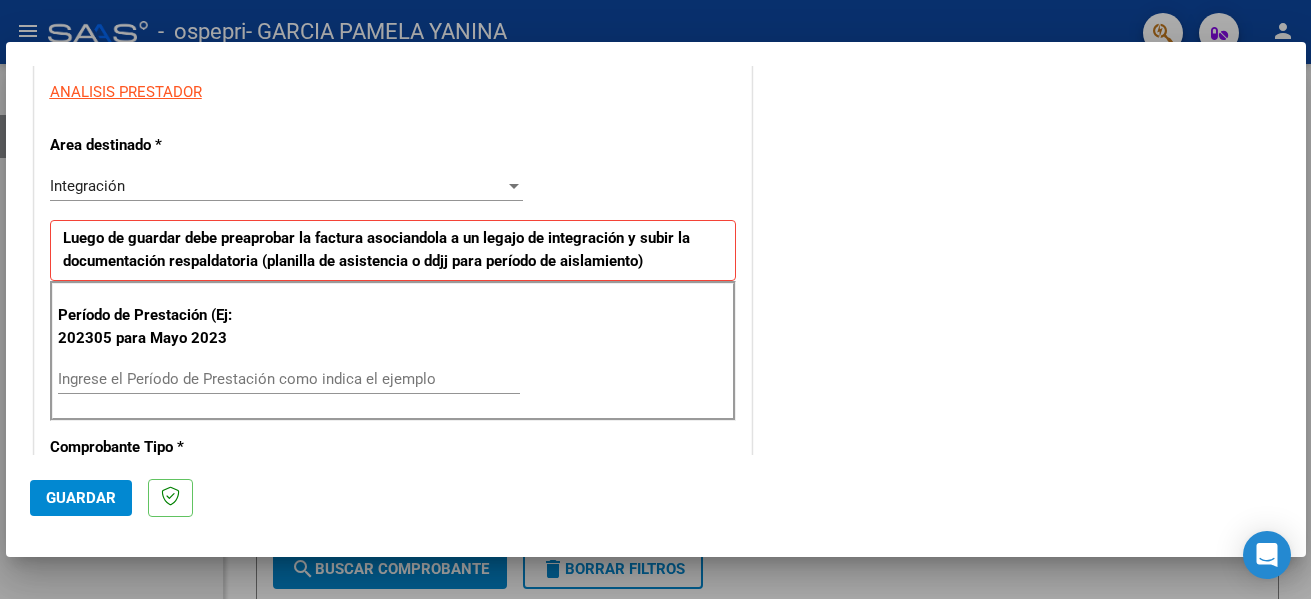 click on "Ingrese el Período de Prestación como indica el ejemplo" at bounding box center [289, 379] 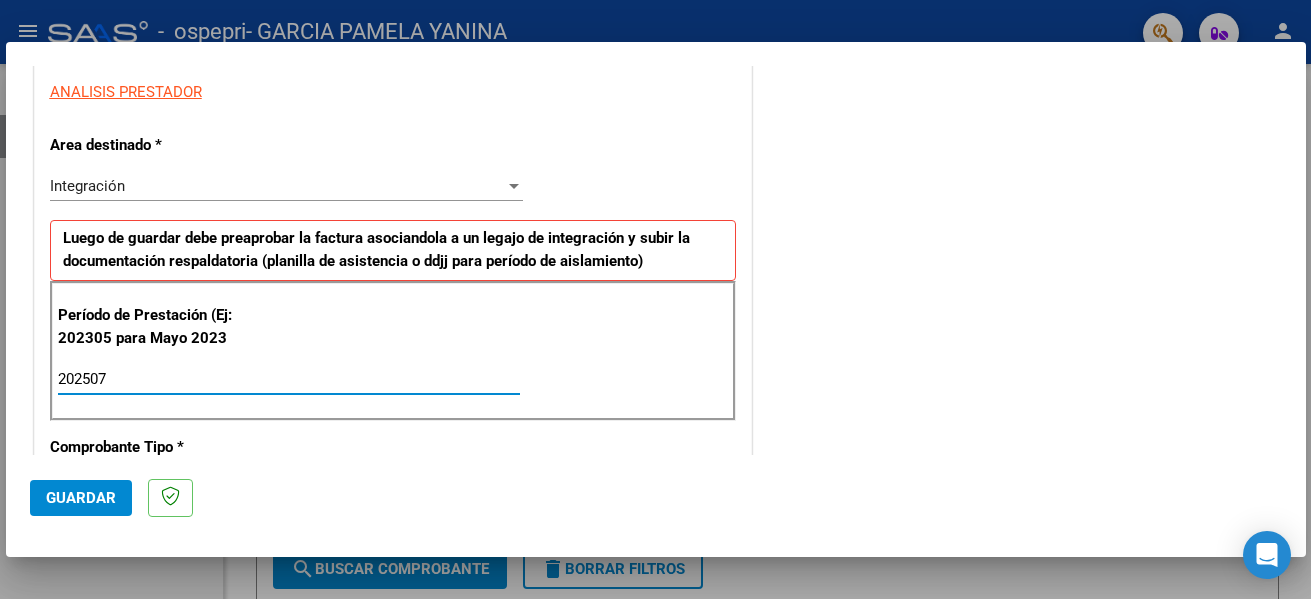 type on "202507" 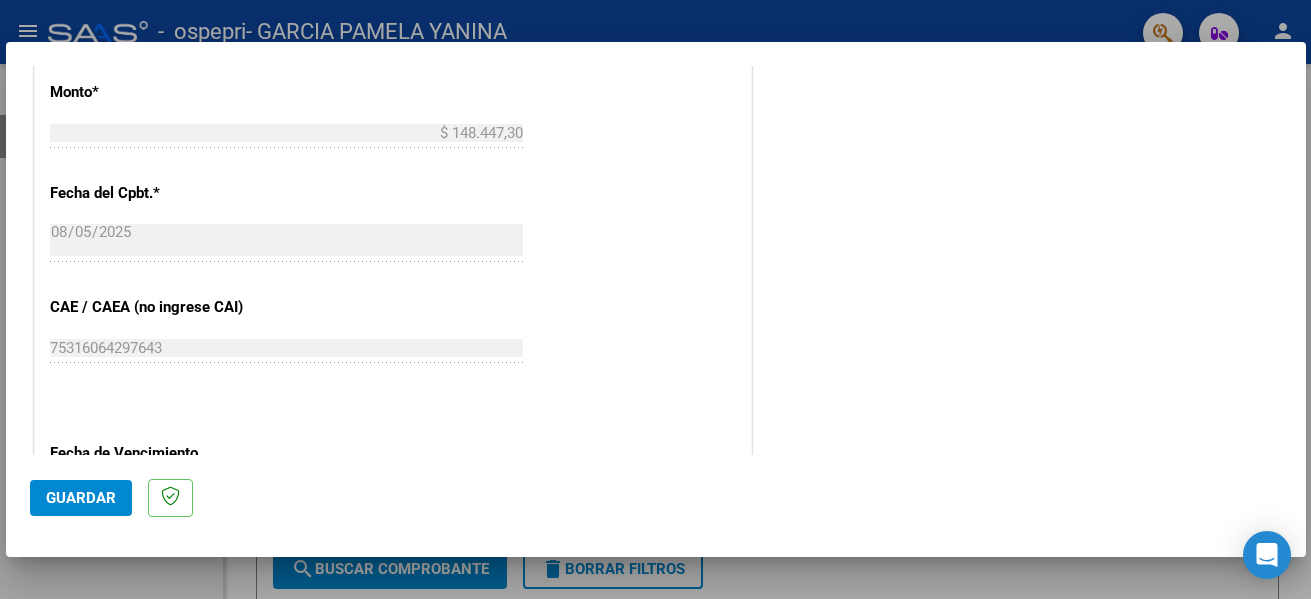 scroll, scrollTop: 1128, scrollLeft: 0, axis: vertical 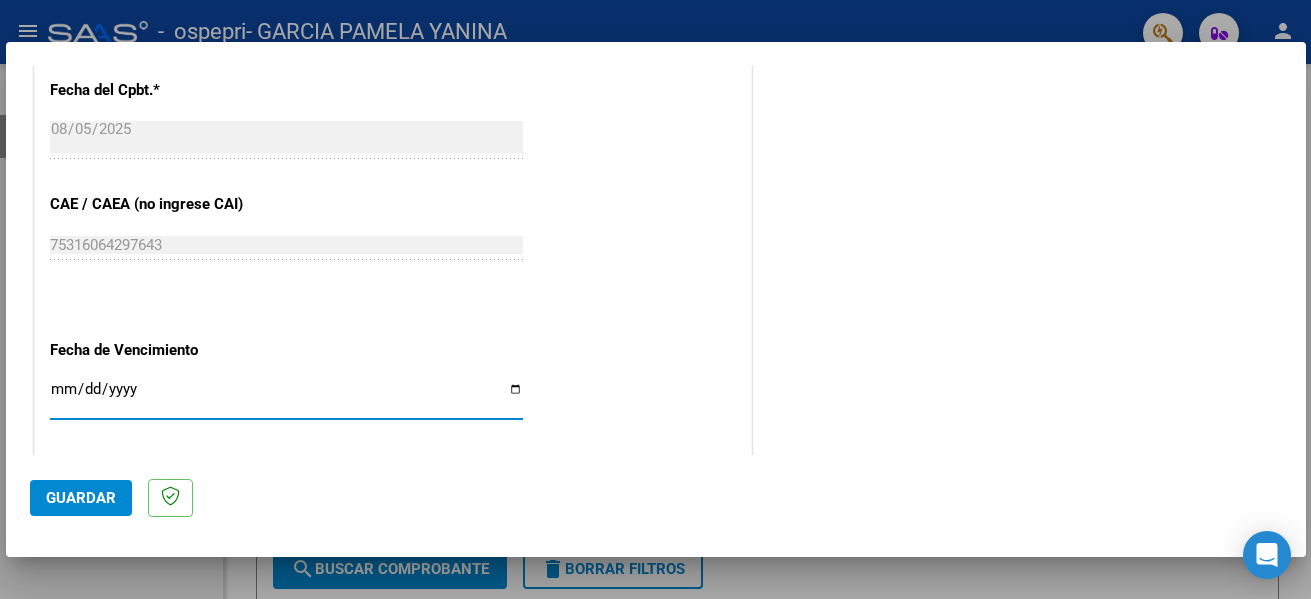 click on "Ingresar la fecha" at bounding box center [286, 397] 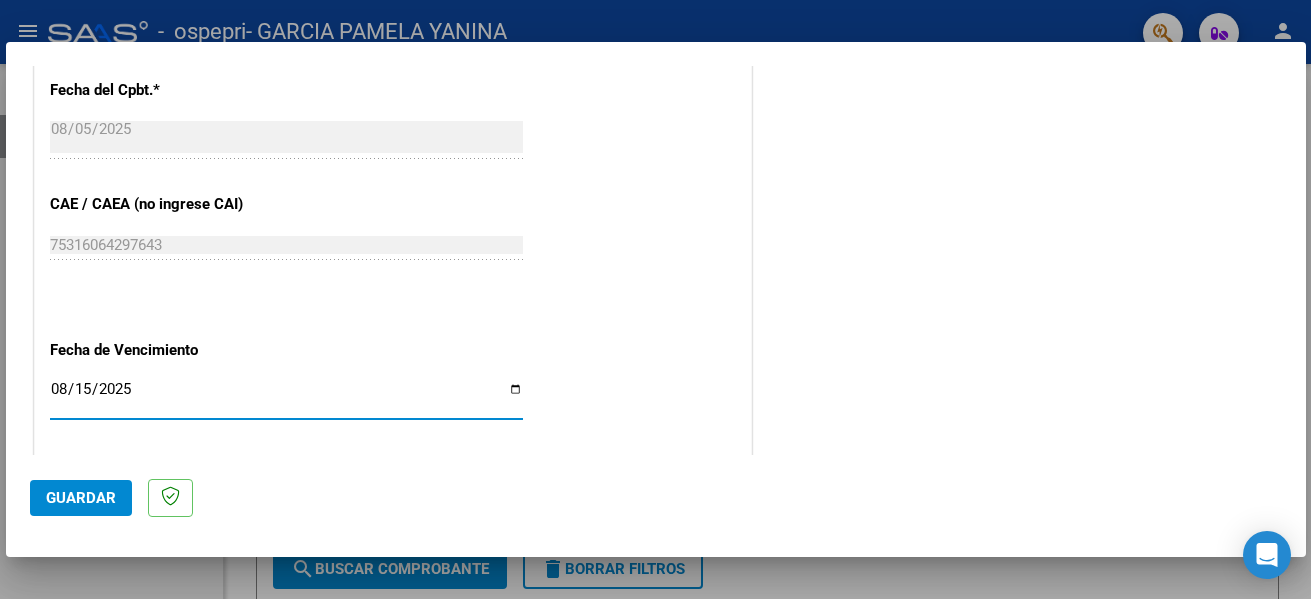 click on "Guardar" 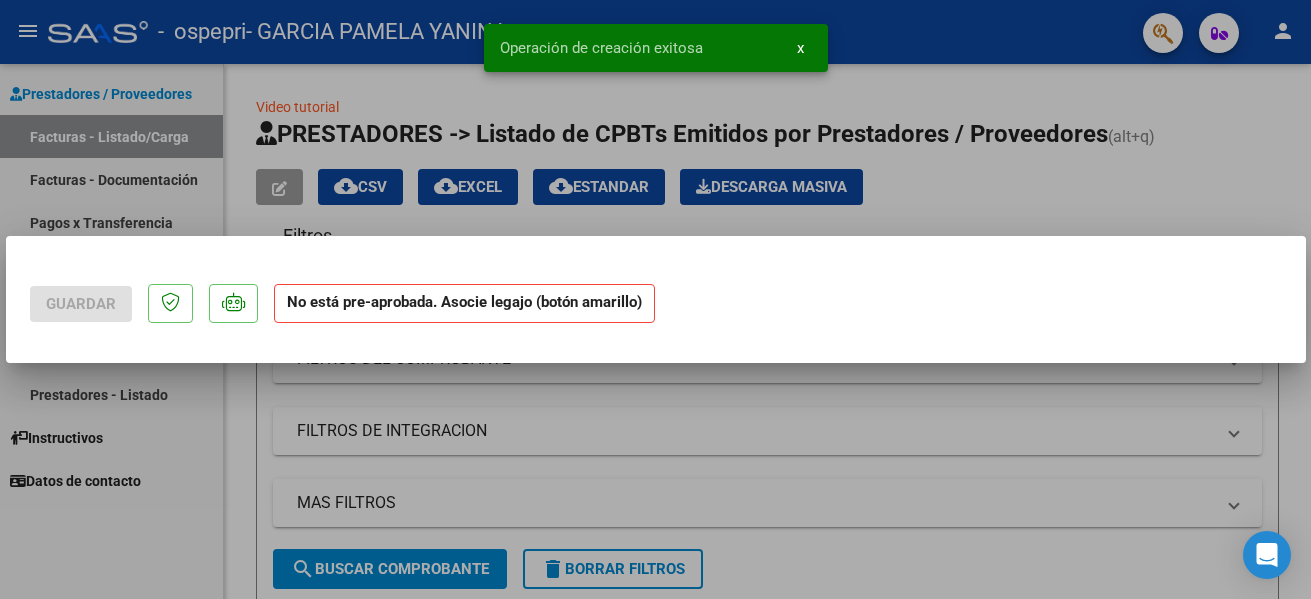 scroll, scrollTop: 0, scrollLeft: 0, axis: both 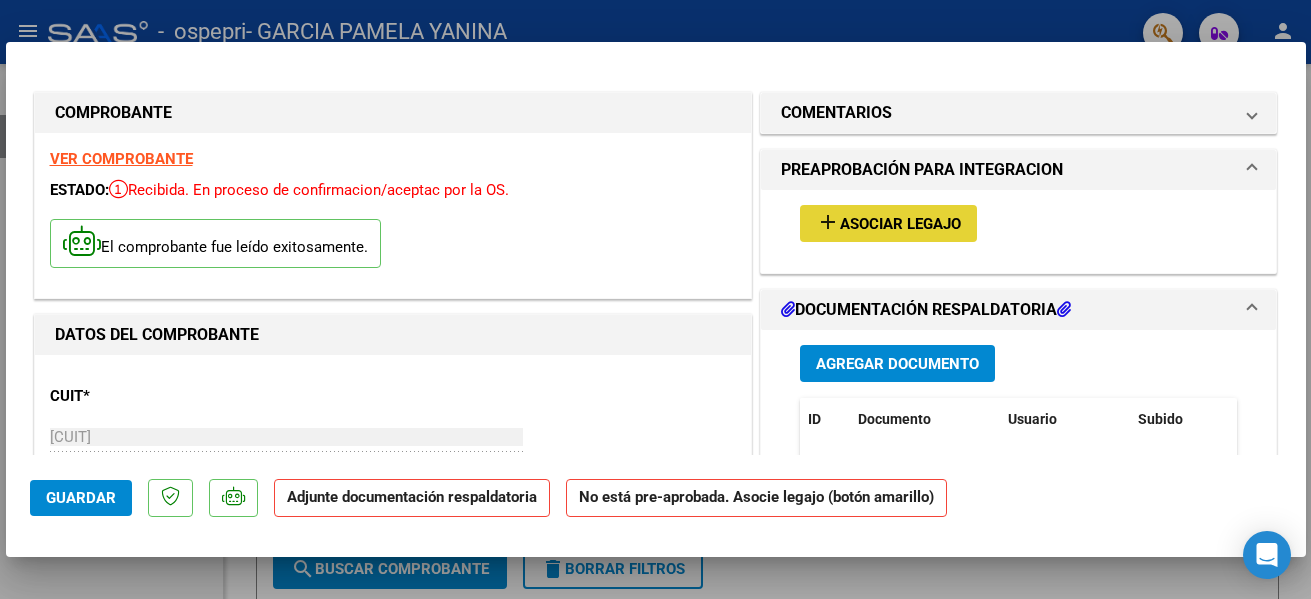 click on "add" at bounding box center [828, 222] 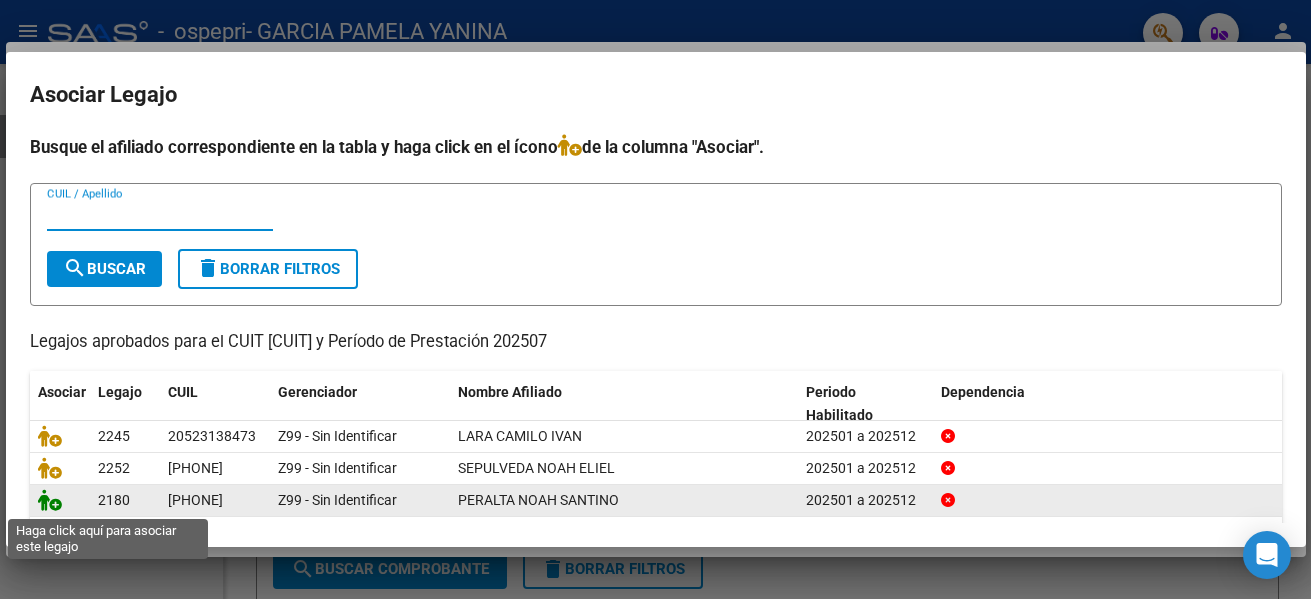 click 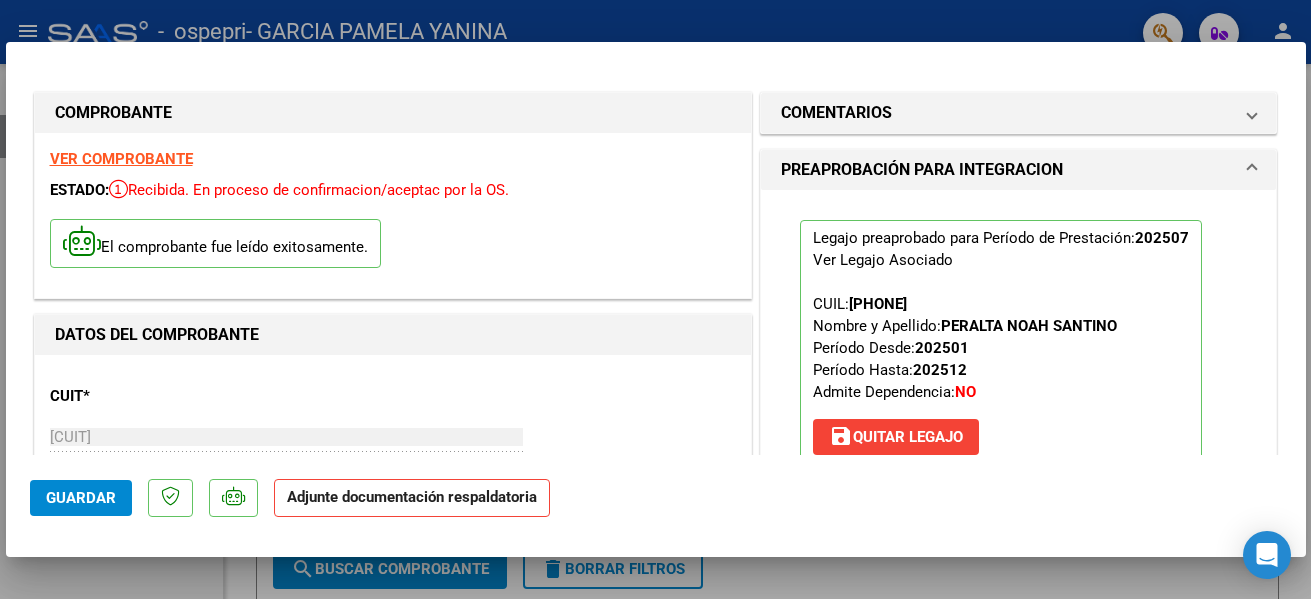 scroll, scrollTop: 193, scrollLeft: 0, axis: vertical 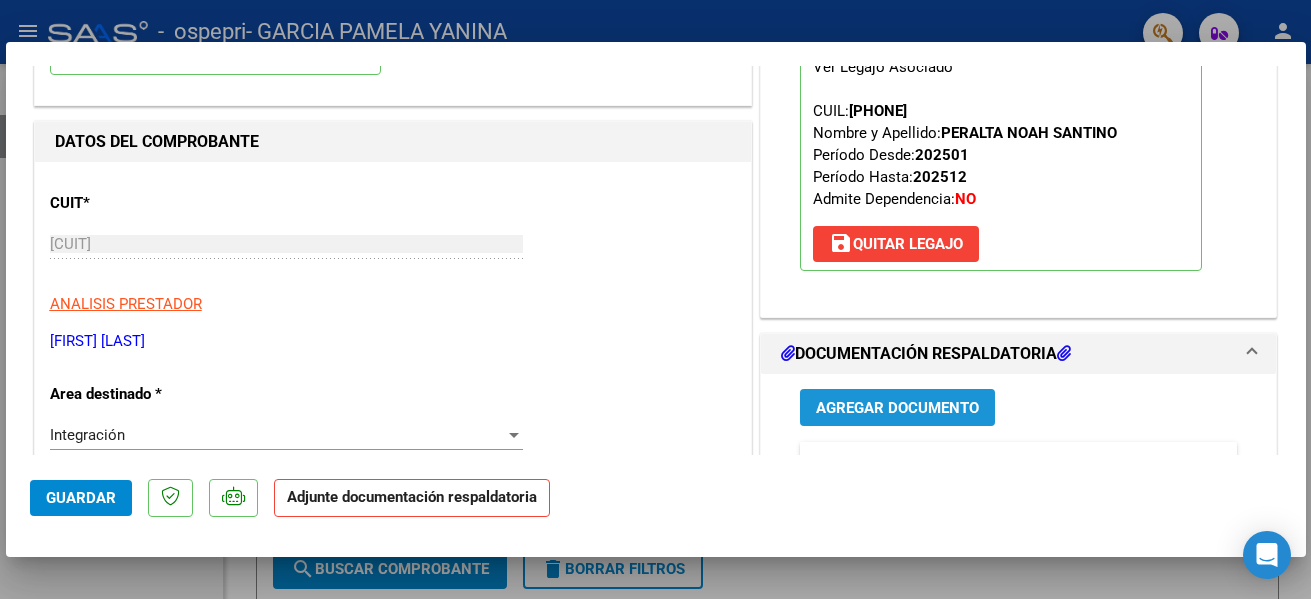 click on "Agregar Documento" at bounding box center (897, 408) 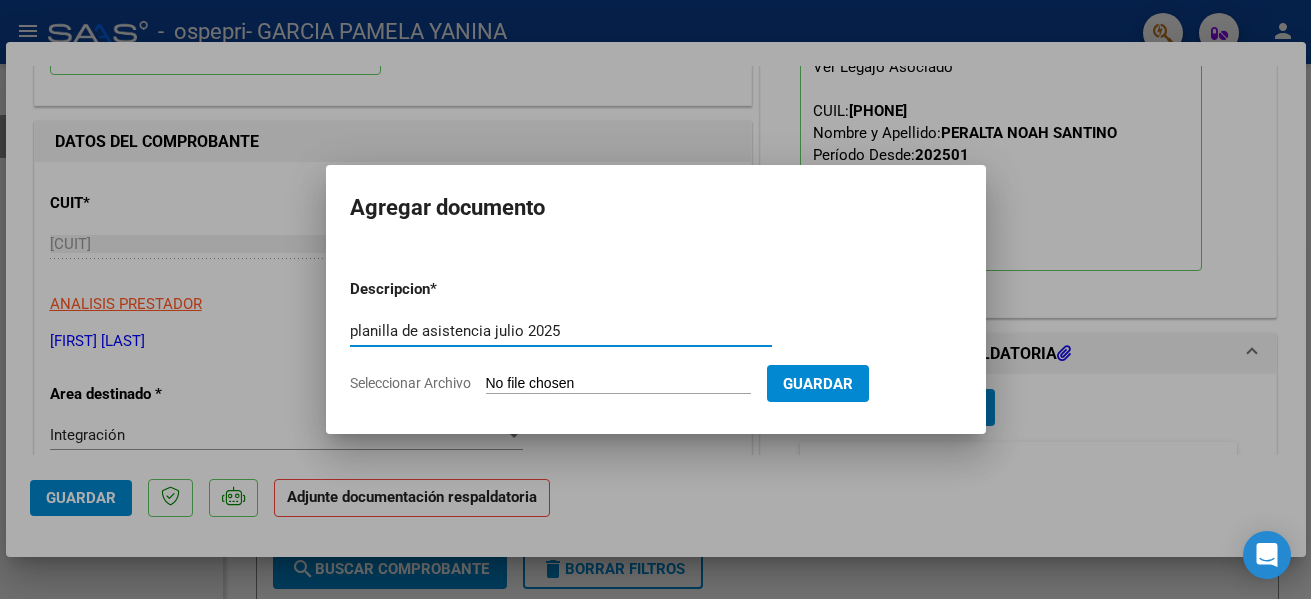 type on "planilla de asistencia julio 2025" 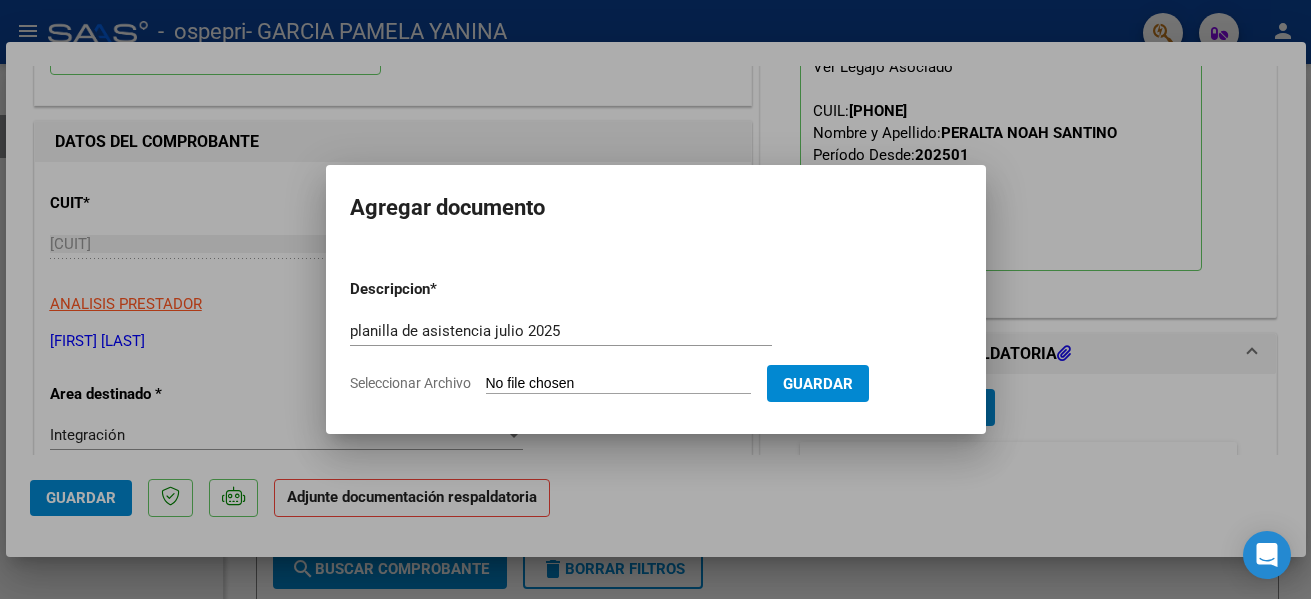 type on "C:\fakepath\Peralta asistencia julio 2025  (1).pdf" 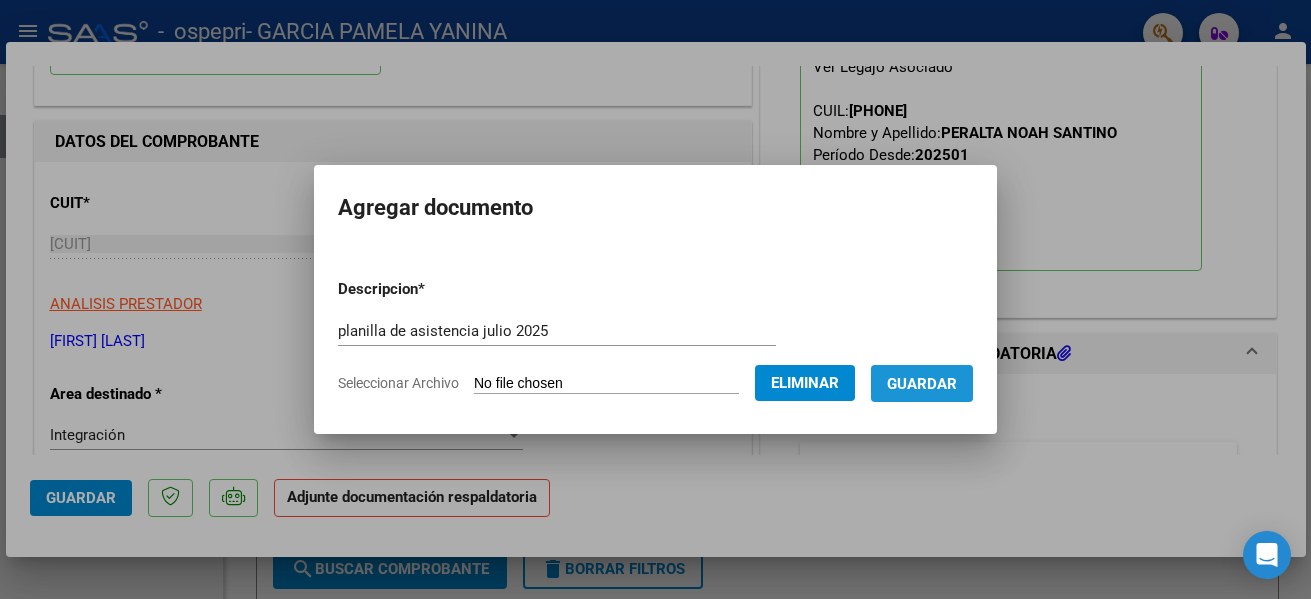 click on "Guardar" at bounding box center (922, 384) 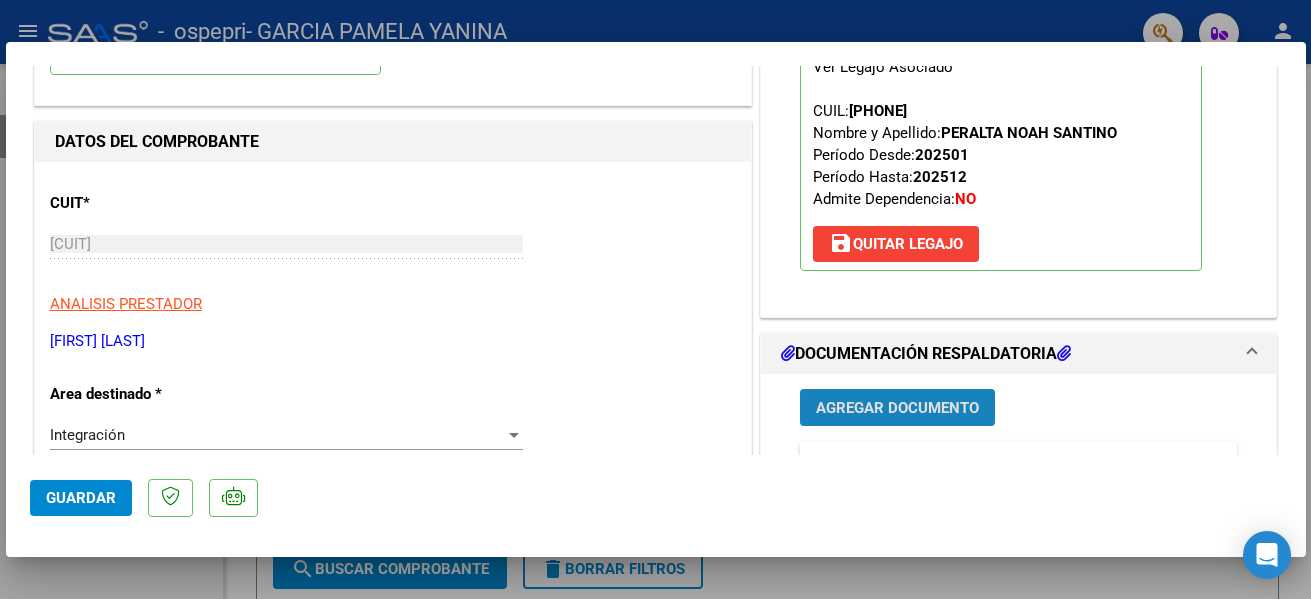 click on "Agregar Documento" at bounding box center [897, 408] 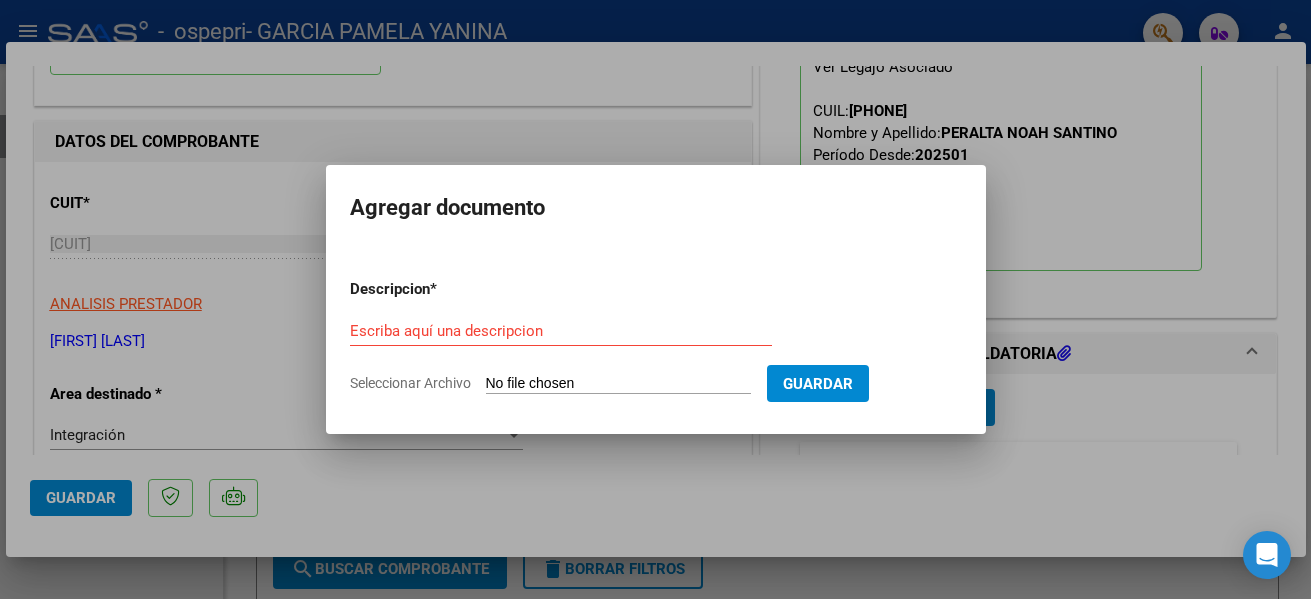 click on "Descripcion  *   Escriba aquí una descripcion  Seleccionar Archivo Guardar" at bounding box center (656, 336) 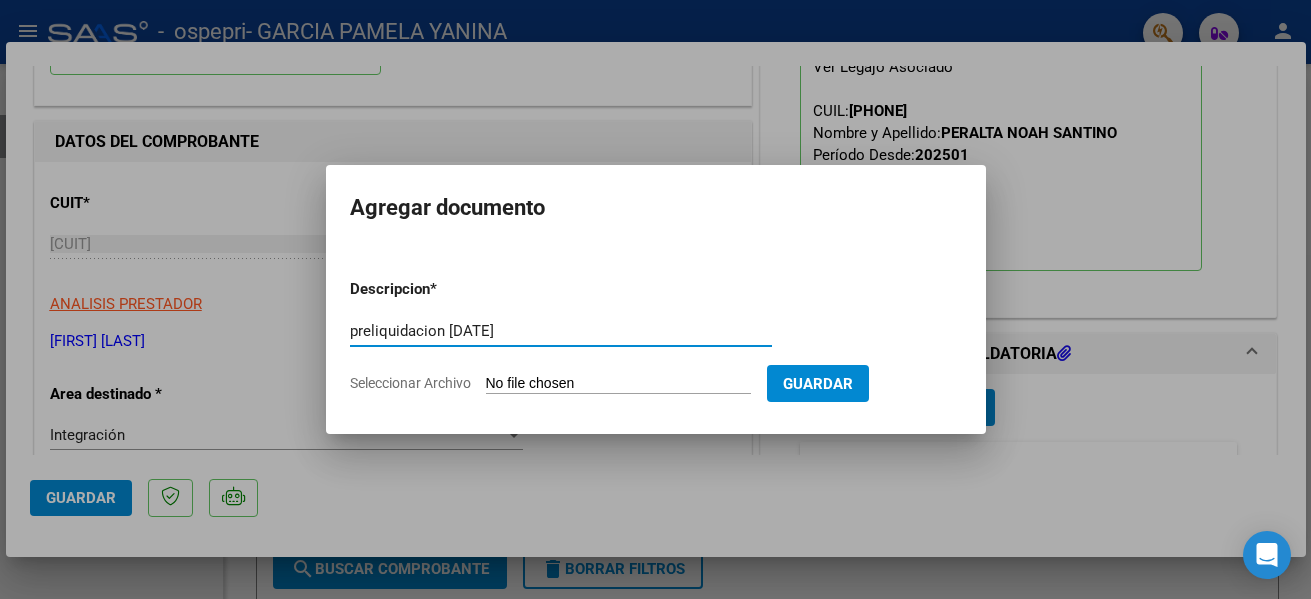 type on "preliquidacion [DATE]" 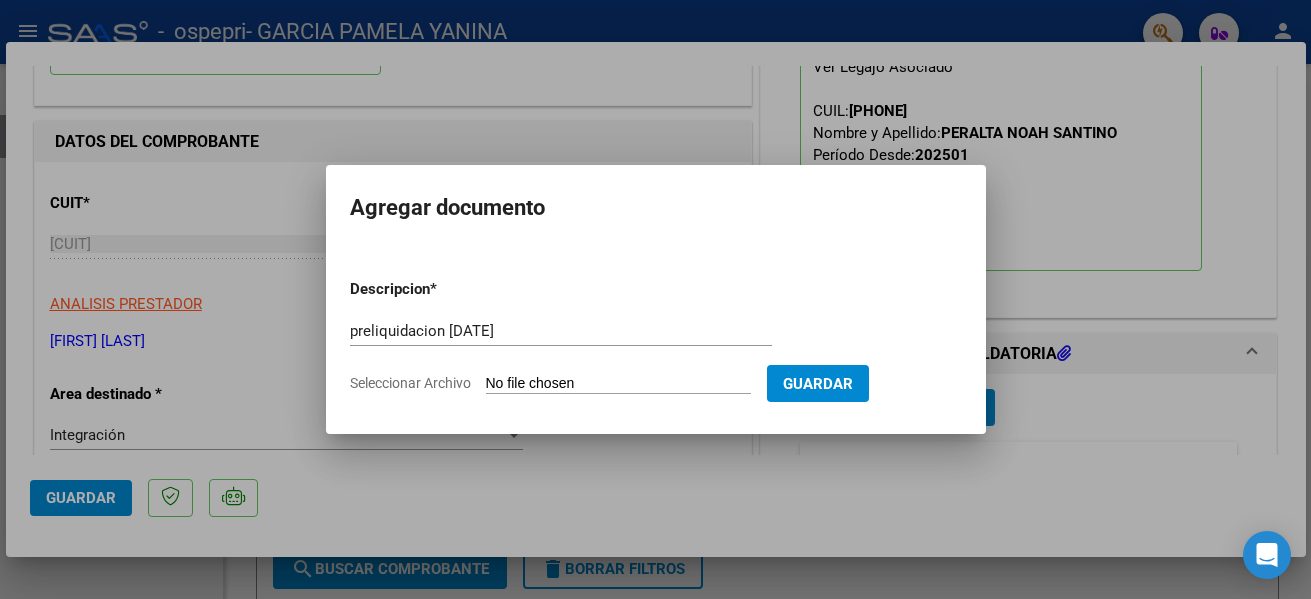type on "C:\fakepath\apfmimpresionpreliq_peralta (12).pdf" 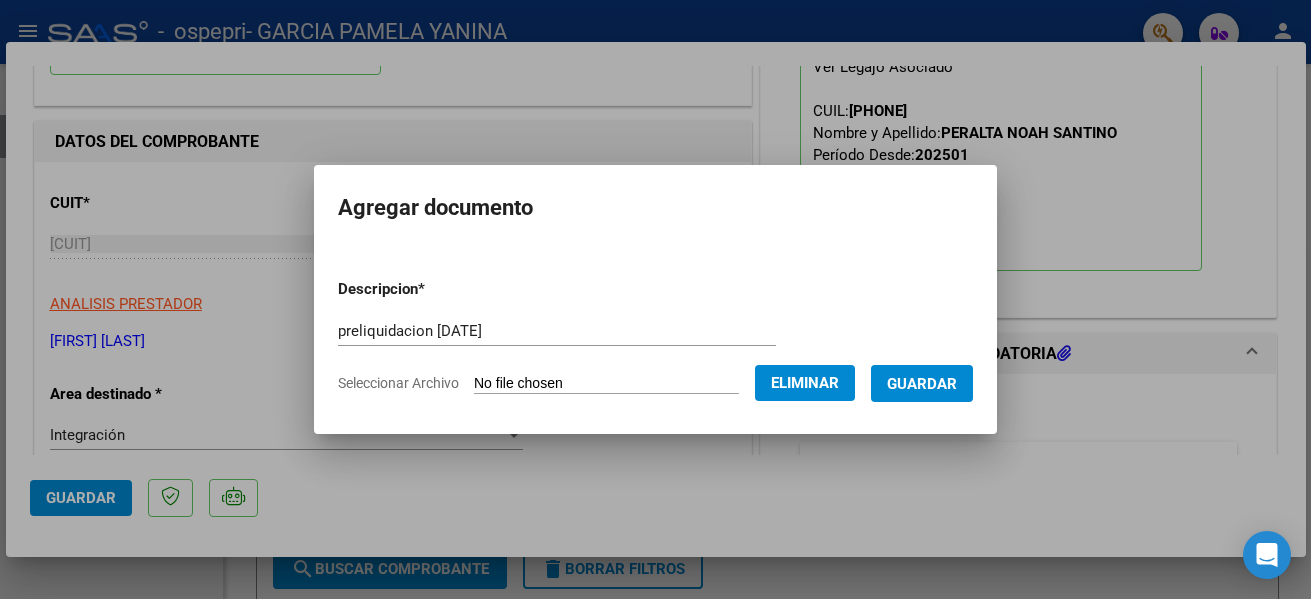 click on "Guardar" at bounding box center [922, 384] 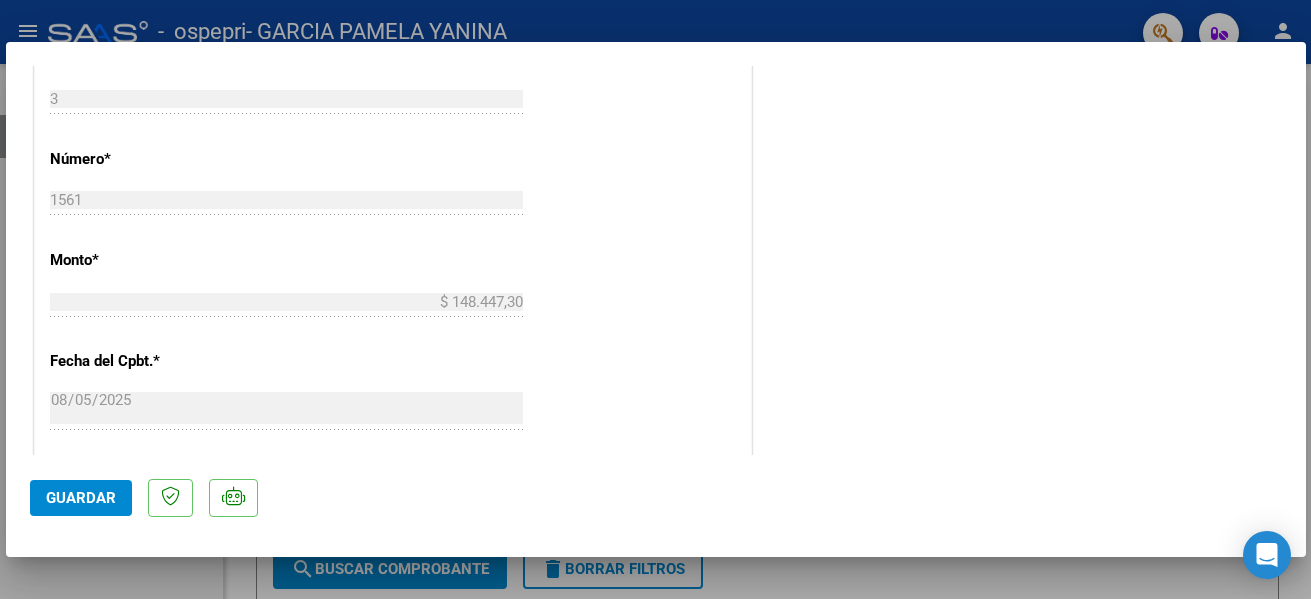 scroll, scrollTop: 0, scrollLeft: 0, axis: both 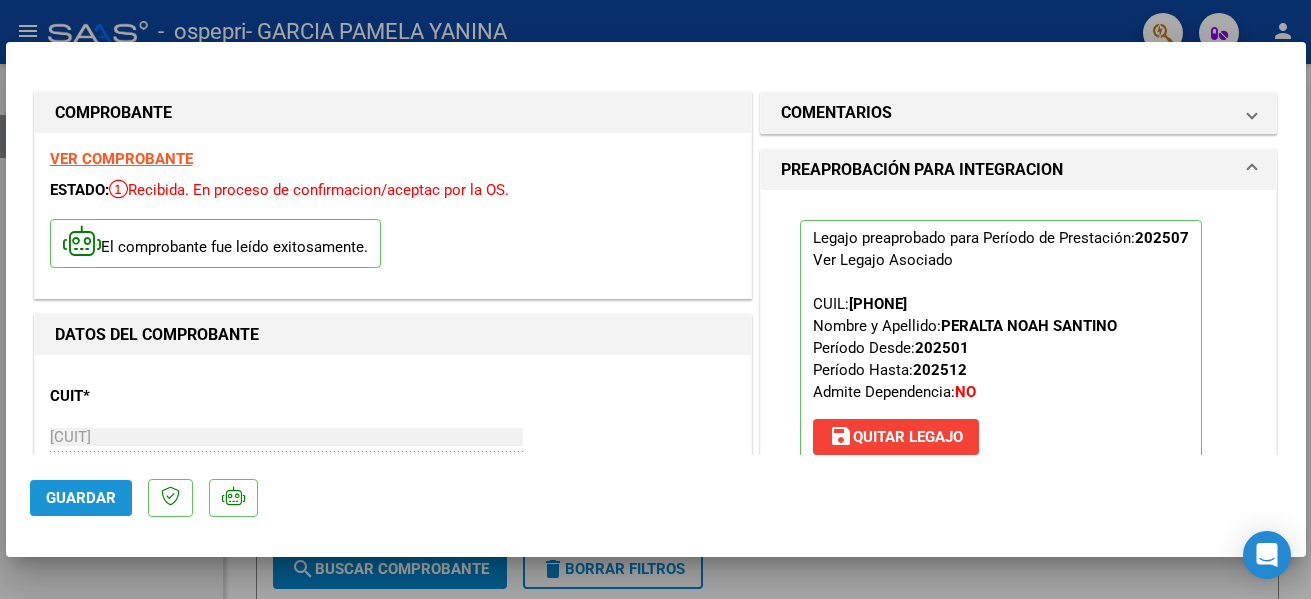 click on "Guardar" 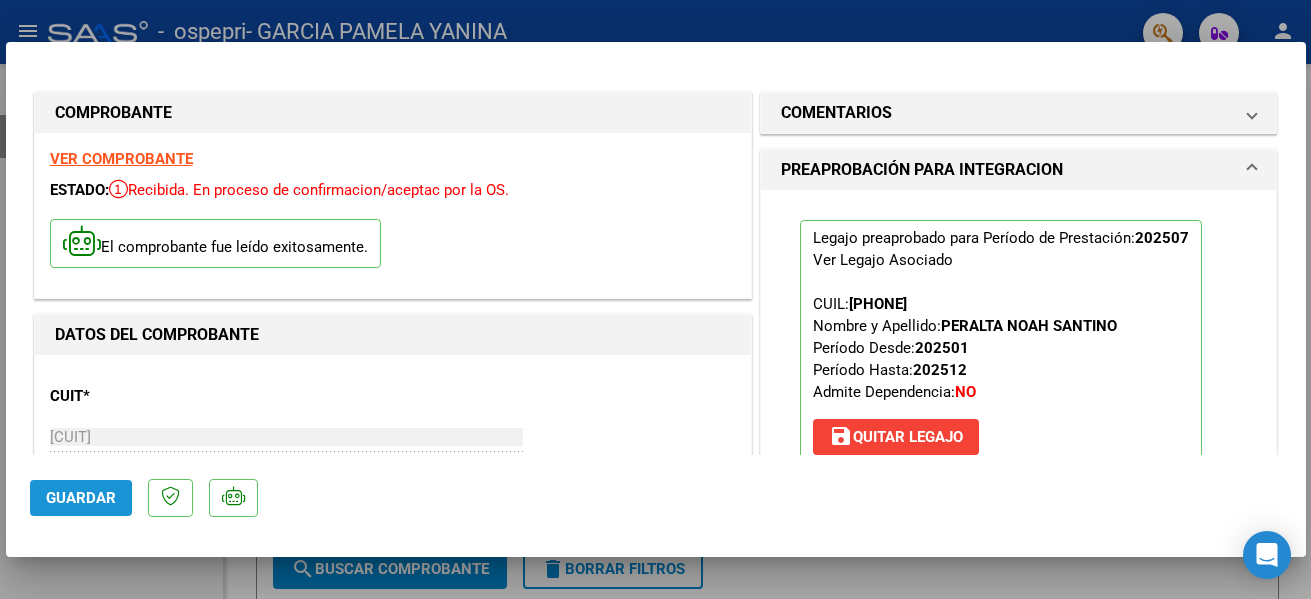 click on "Guardar" 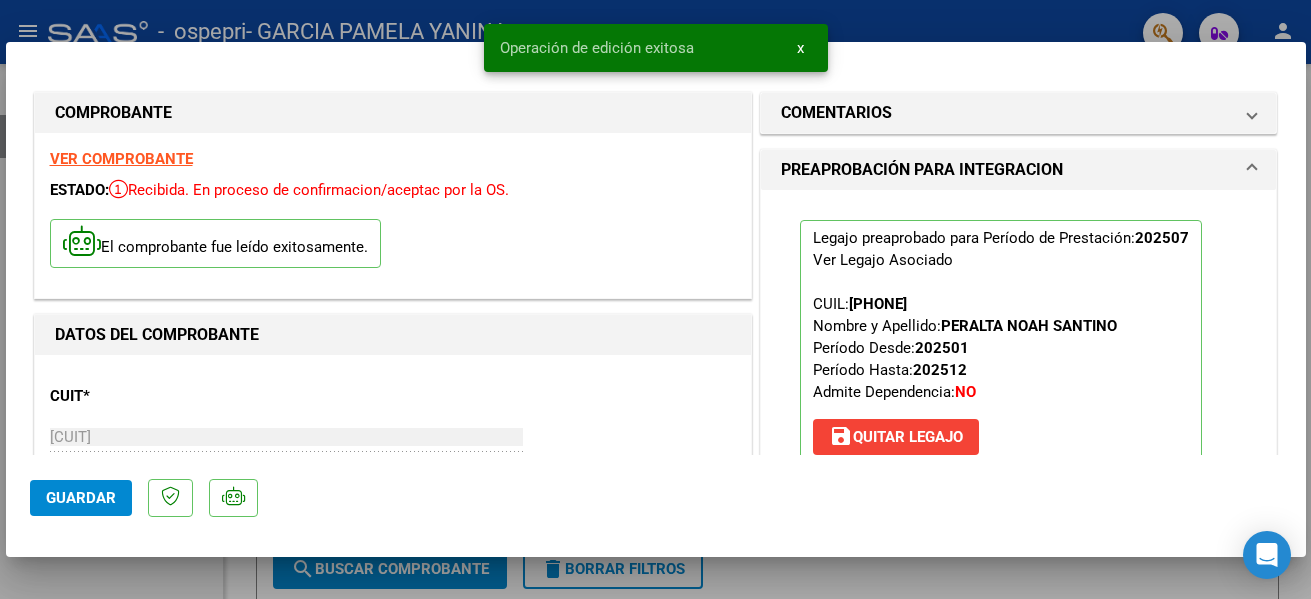 click at bounding box center [655, 299] 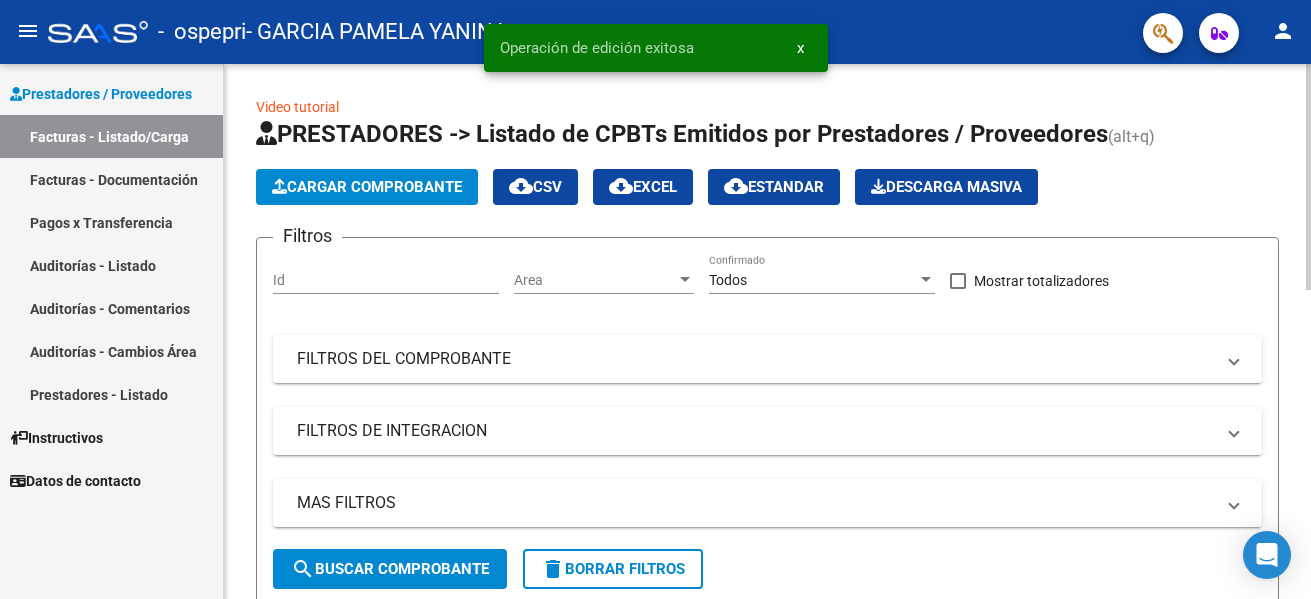 click on "Cargar Comprobante" 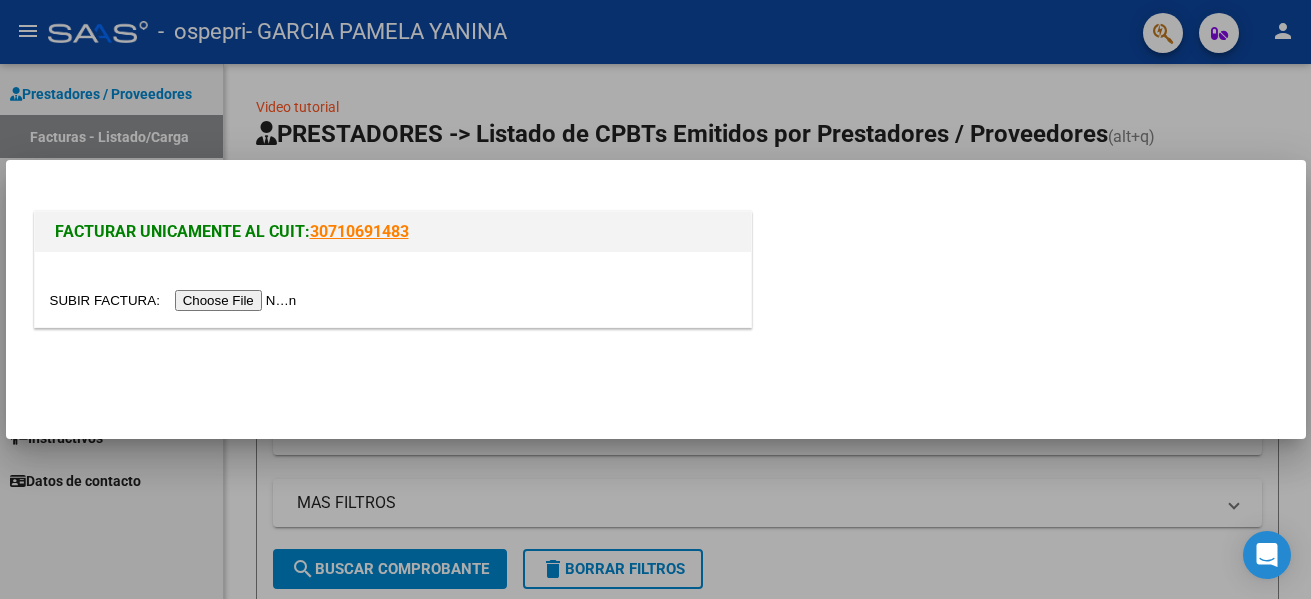 click at bounding box center (176, 300) 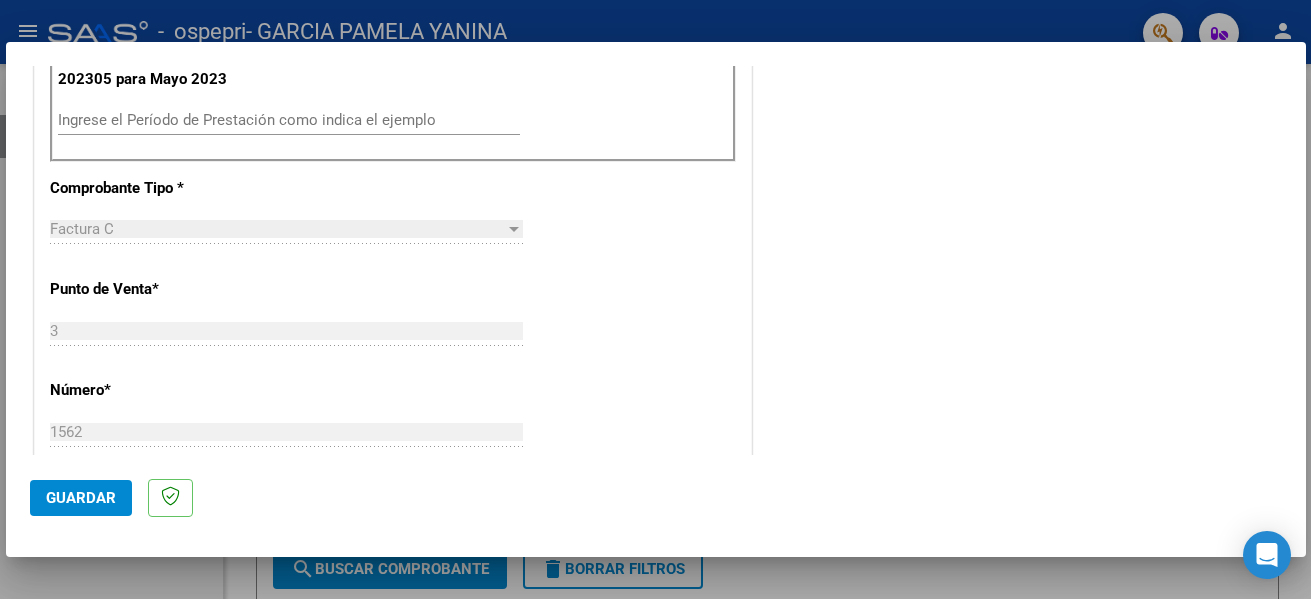 scroll, scrollTop: 640, scrollLeft: 0, axis: vertical 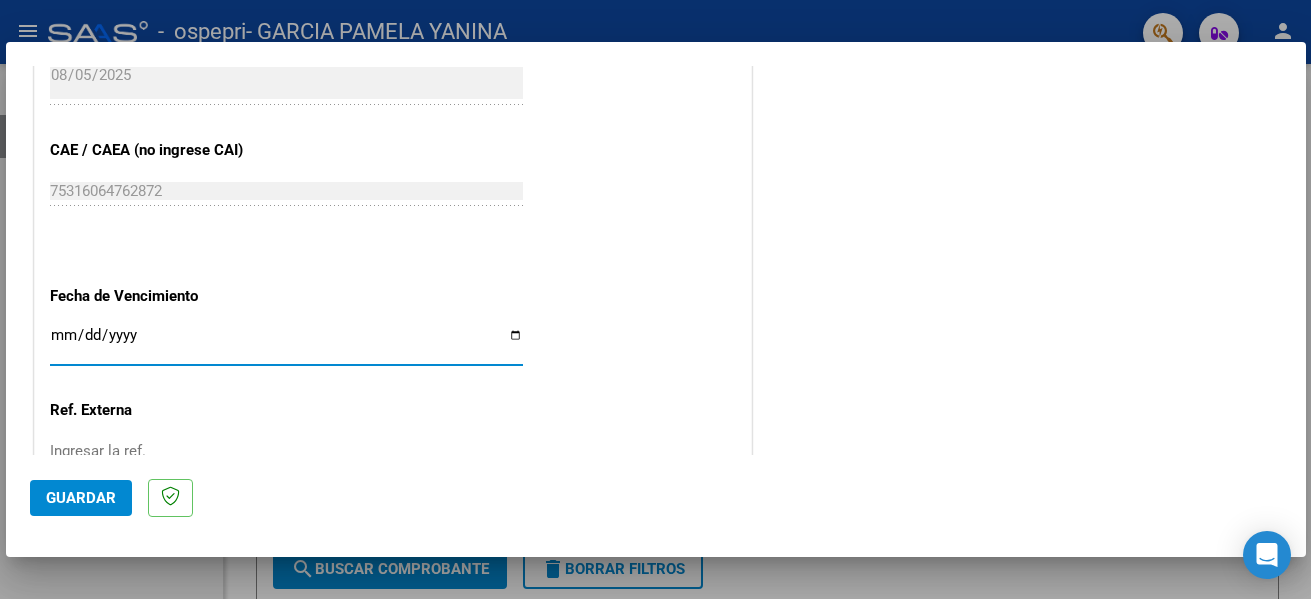 click on "Ingresar la fecha" at bounding box center [286, 343] 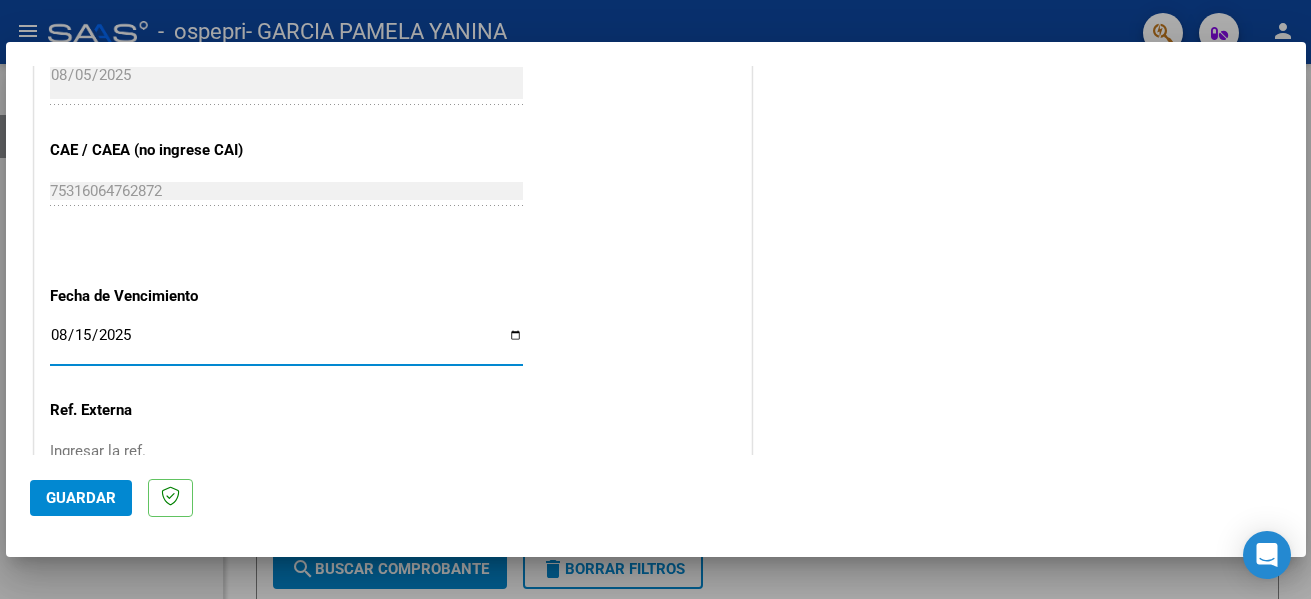 type on "2025-08-15" 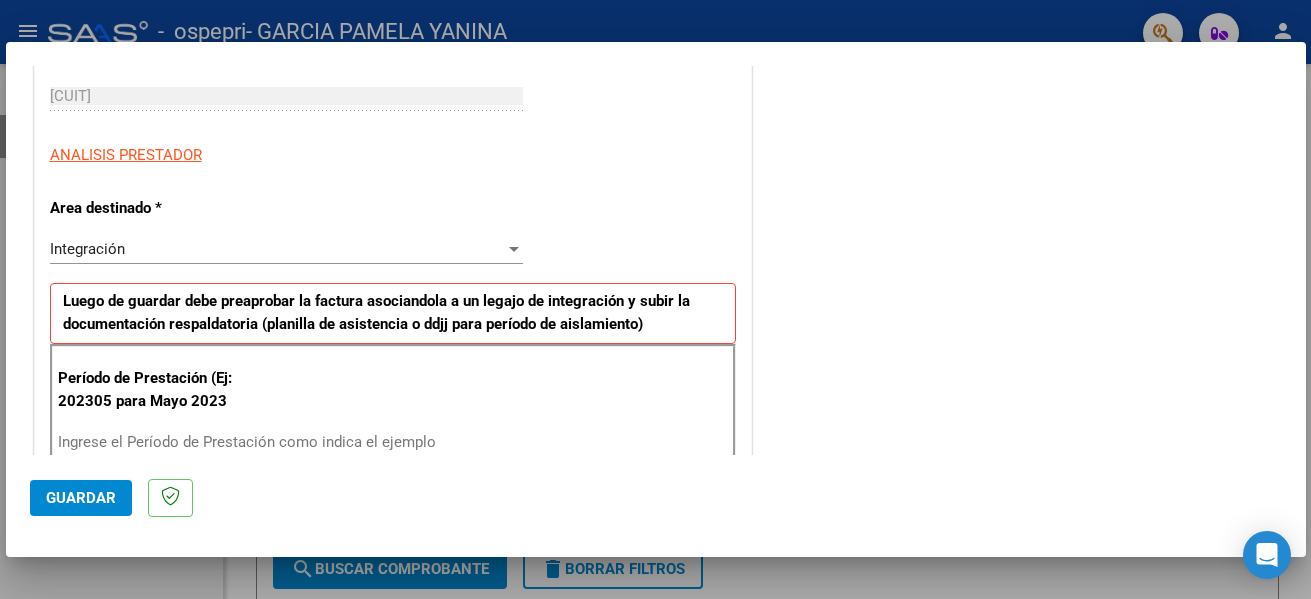 scroll, scrollTop: 269, scrollLeft: 0, axis: vertical 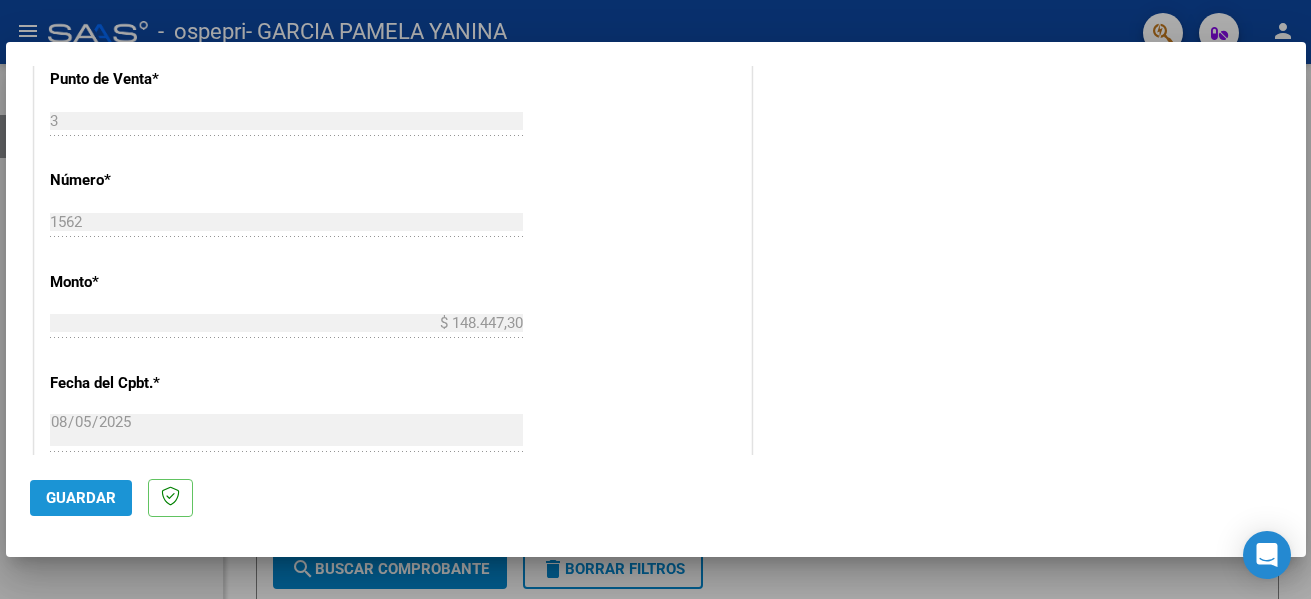 click on "Guardar" 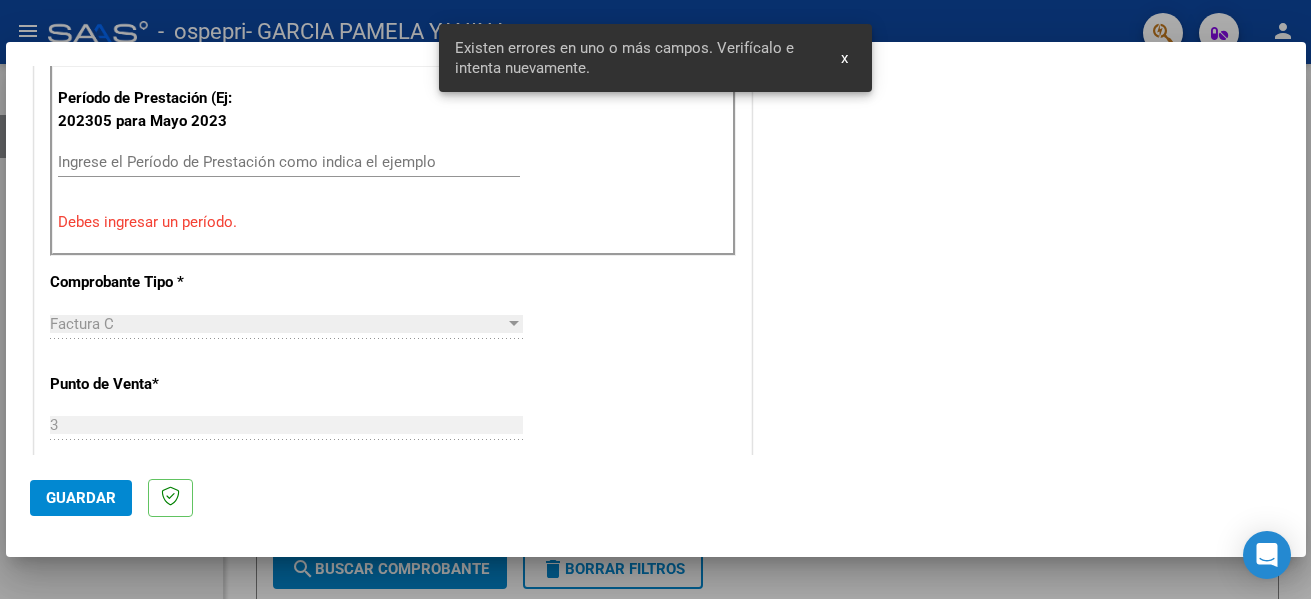 scroll, scrollTop: 464, scrollLeft: 0, axis: vertical 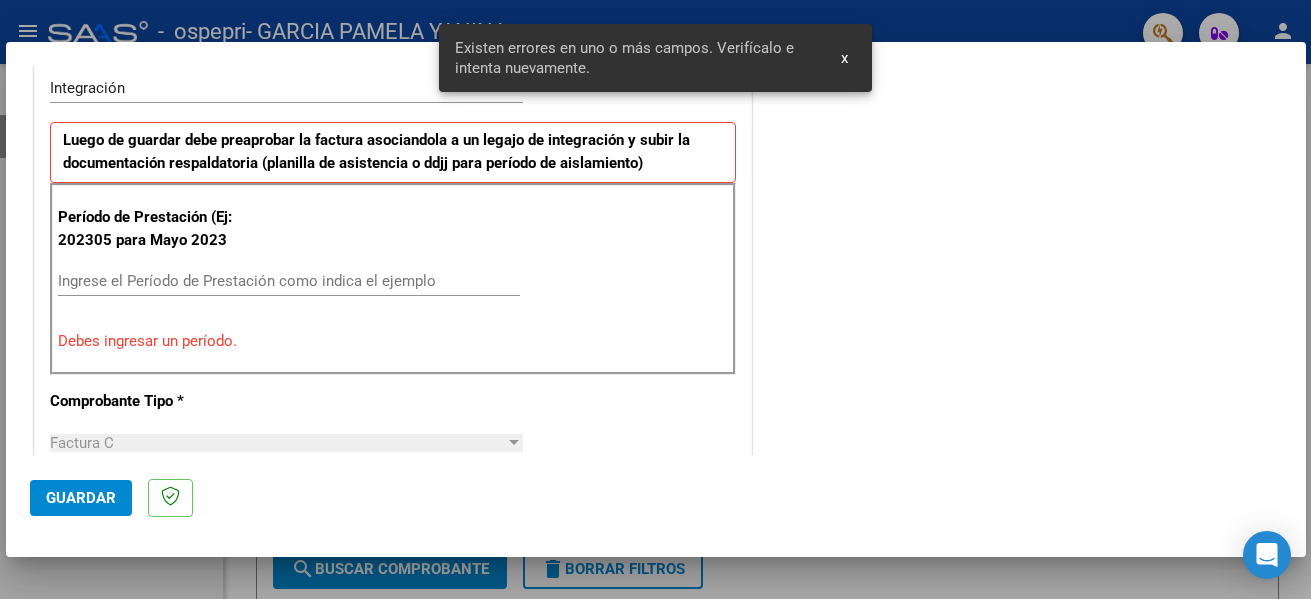click on "Ingrese el Período de Prestación como indica el ejemplo" at bounding box center (289, 281) 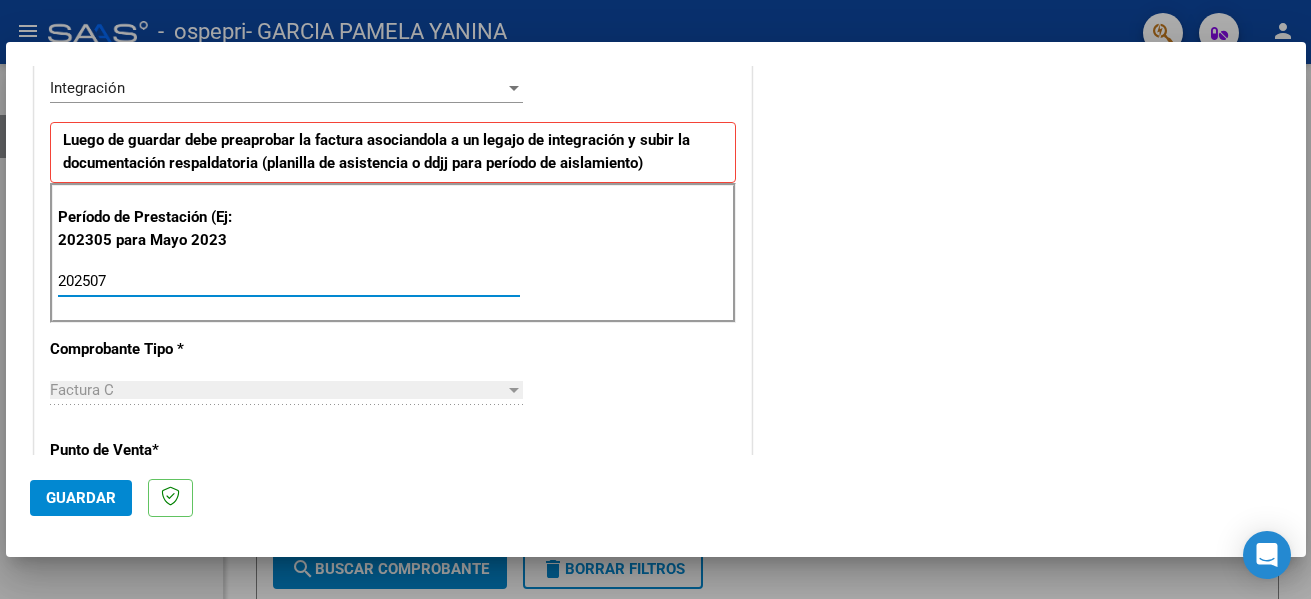 type on "202507" 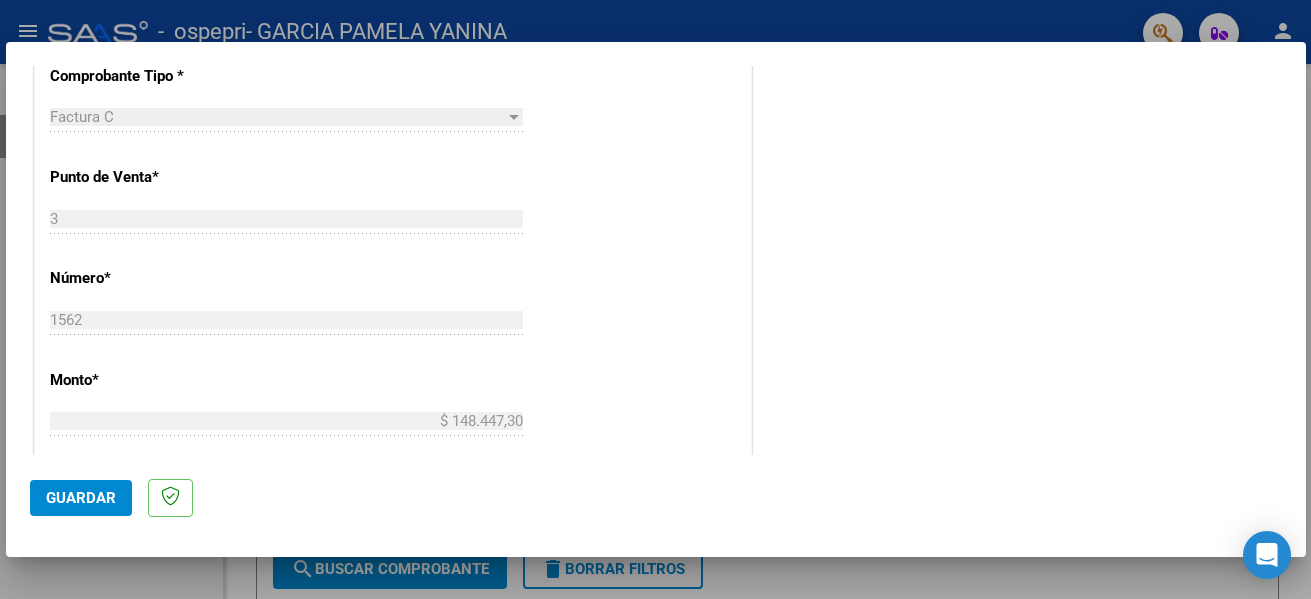 scroll, scrollTop: 816, scrollLeft: 0, axis: vertical 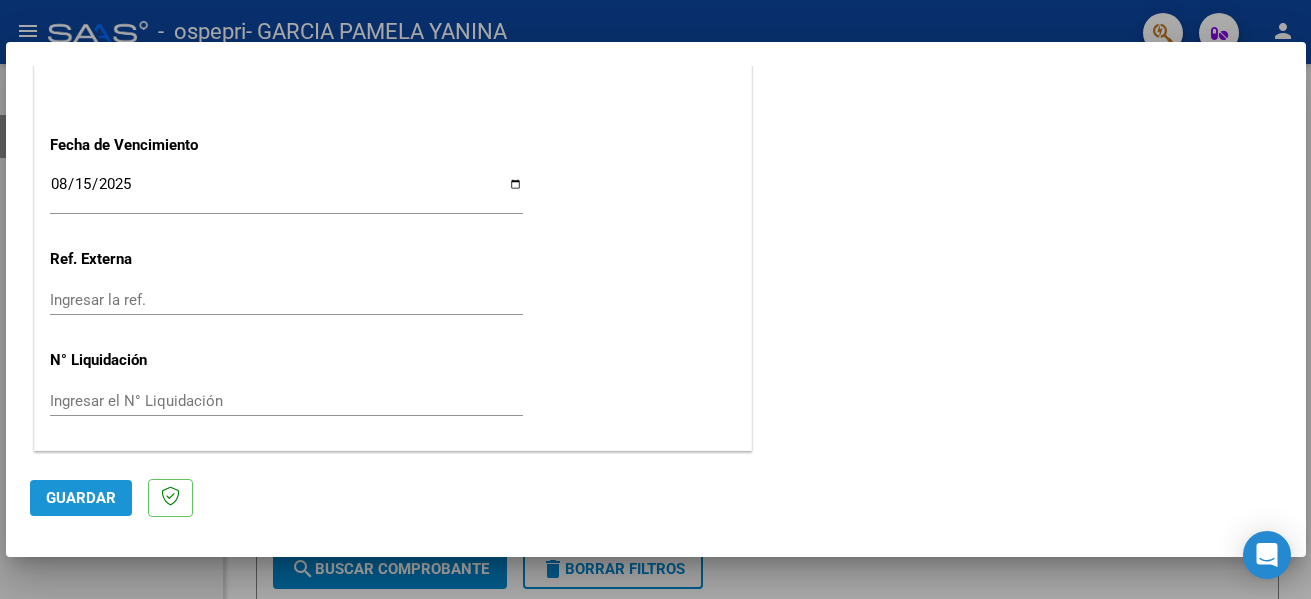 click on "Guardar" 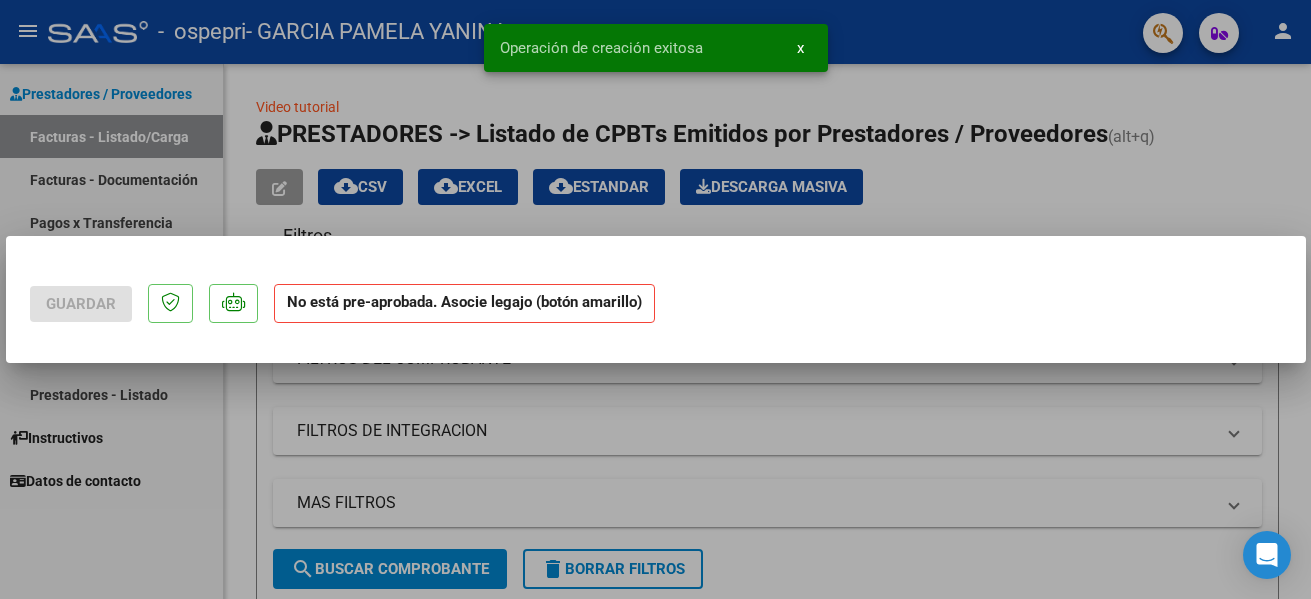 scroll, scrollTop: 0, scrollLeft: 0, axis: both 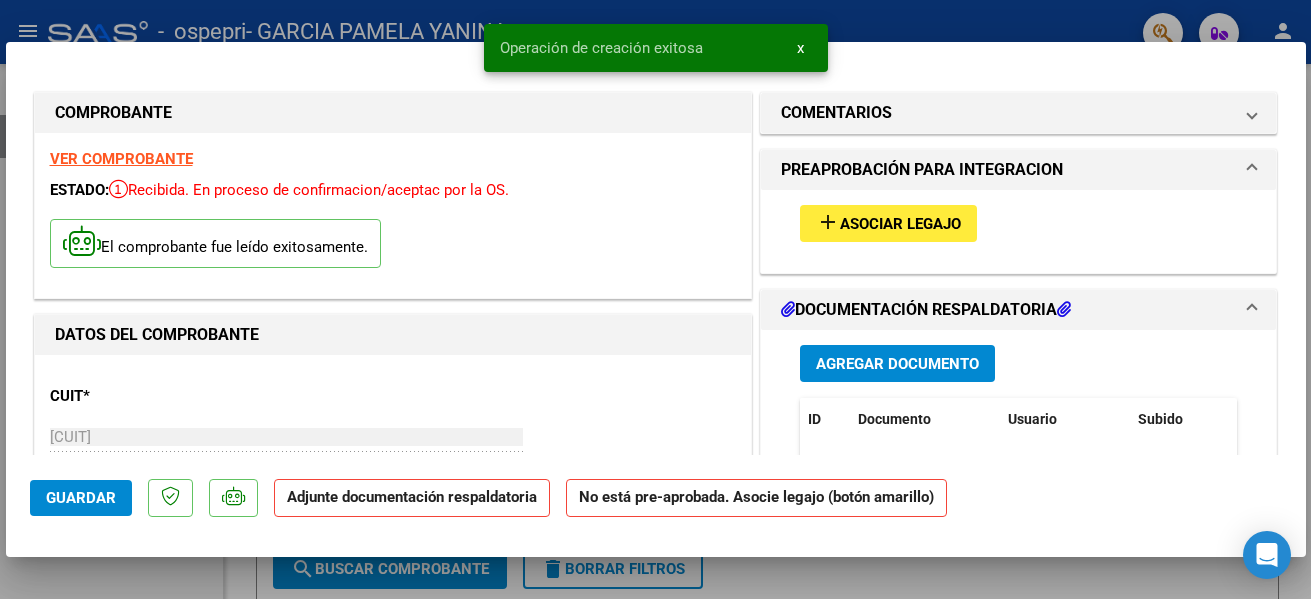 click on "add" at bounding box center (828, 222) 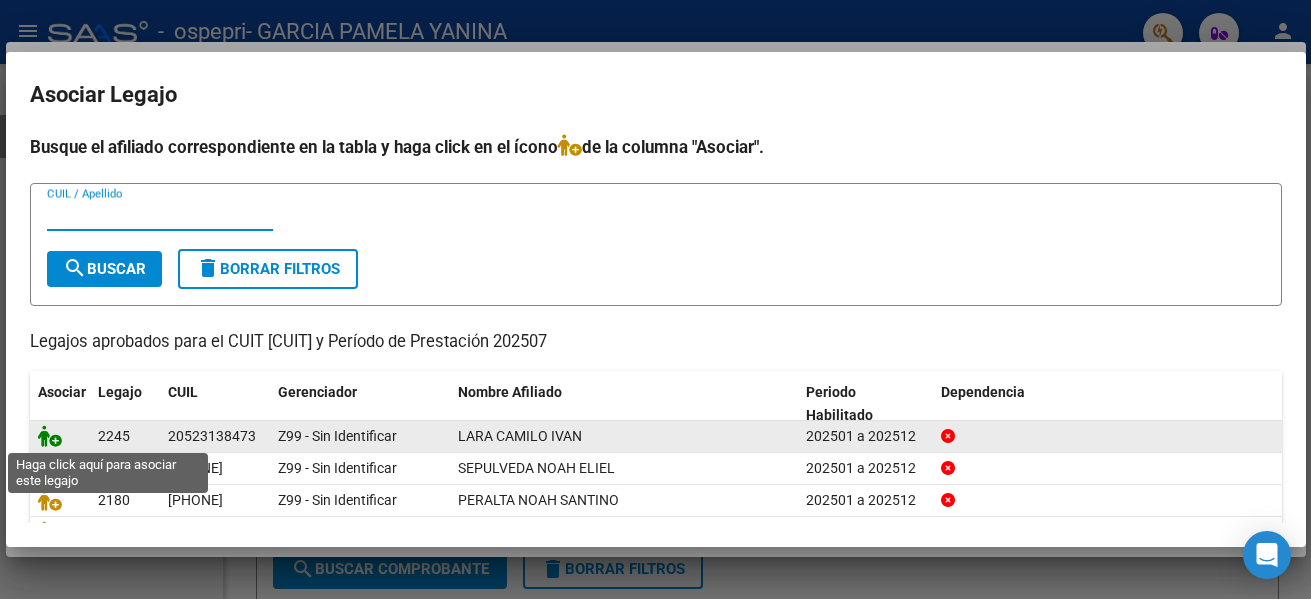 click 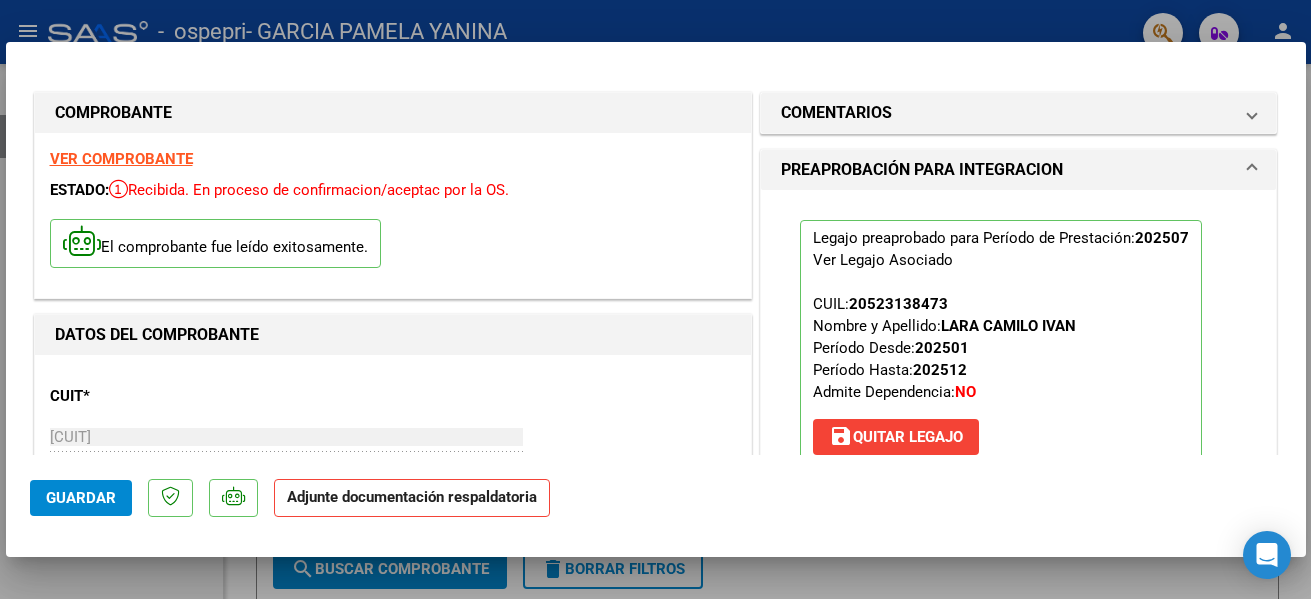 scroll, scrollTop: 371, scrollLeft: 0, axis: vertical 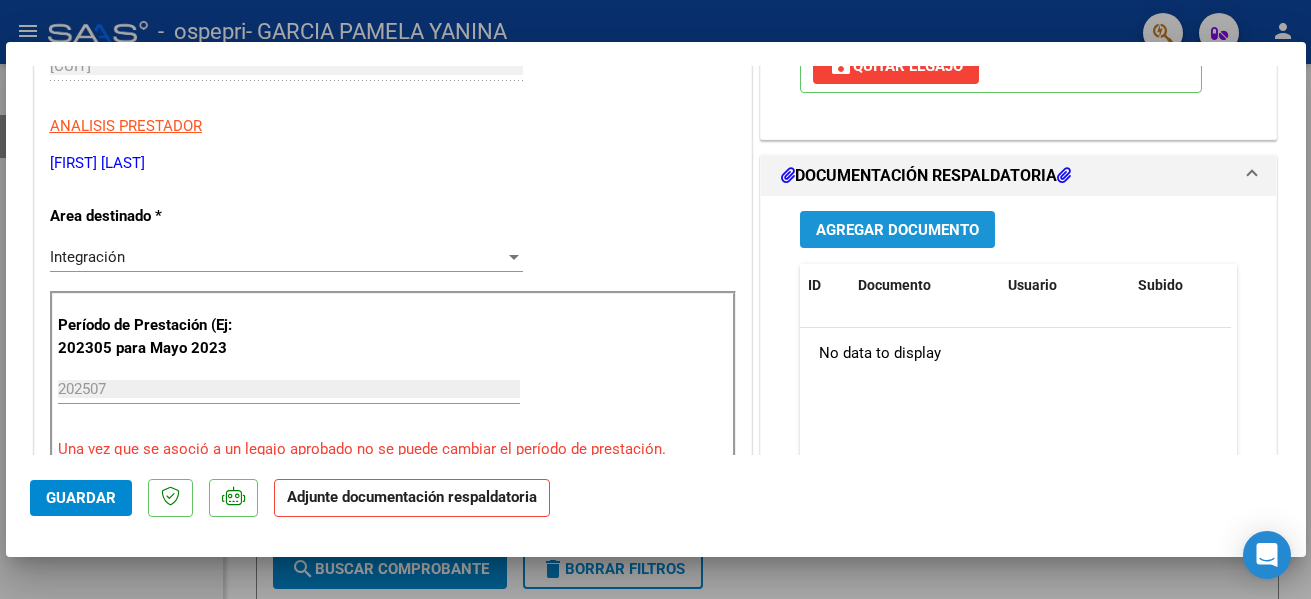 click on "Agregar Documento" at bounding box center [897, 230] 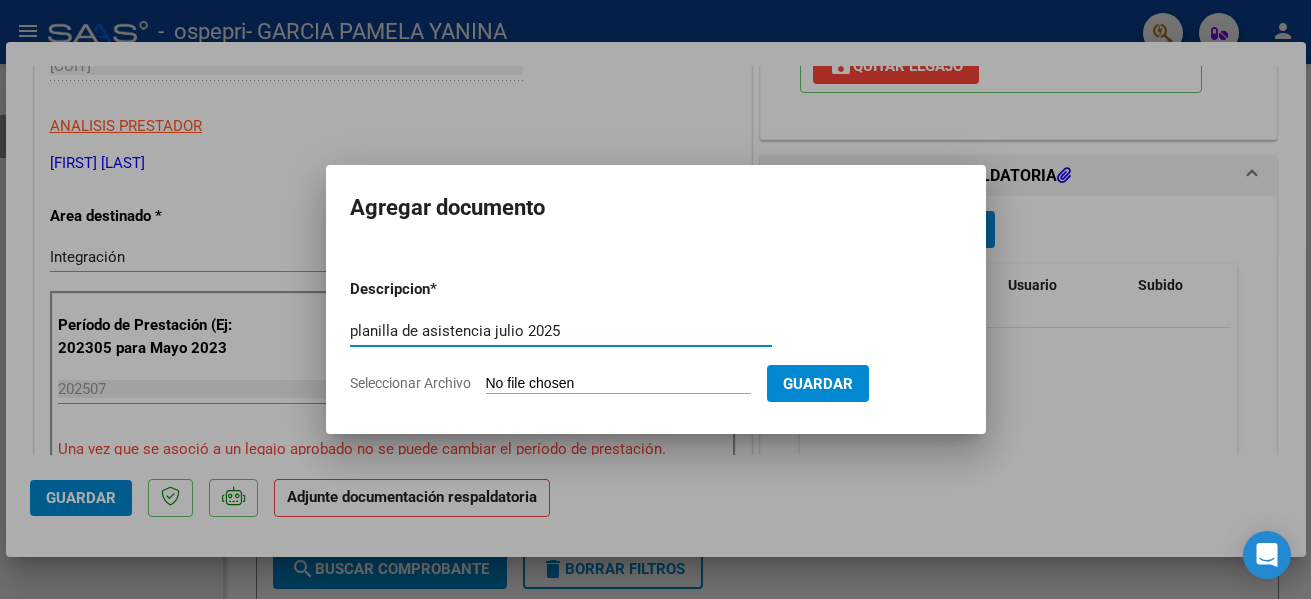 type on "planilla de asistencia julio 2025" 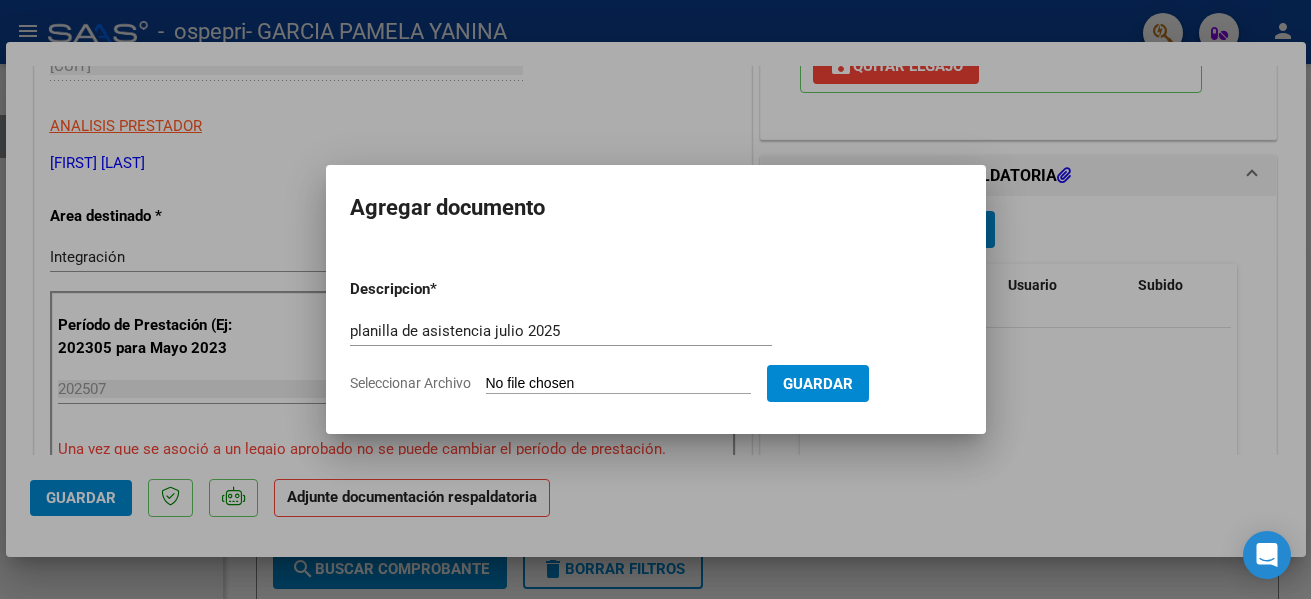 type on "C:\fakepath\Lara asistencia julio 2025.pdf" 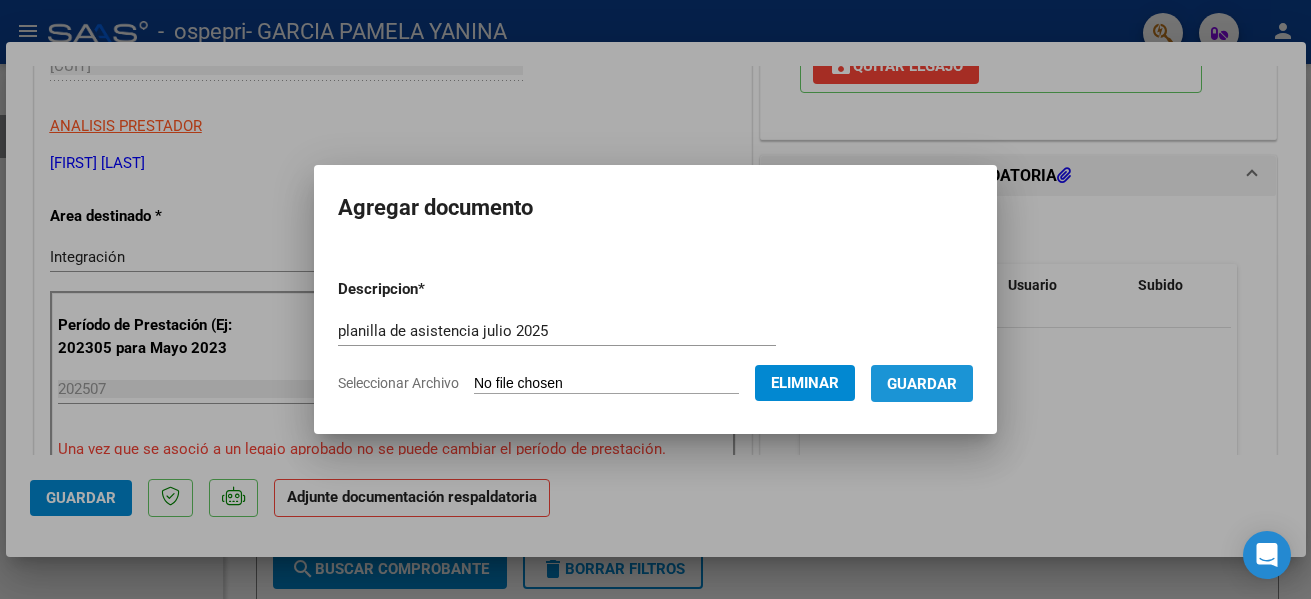 click on "Guardar" at bounding box center [922, 383] 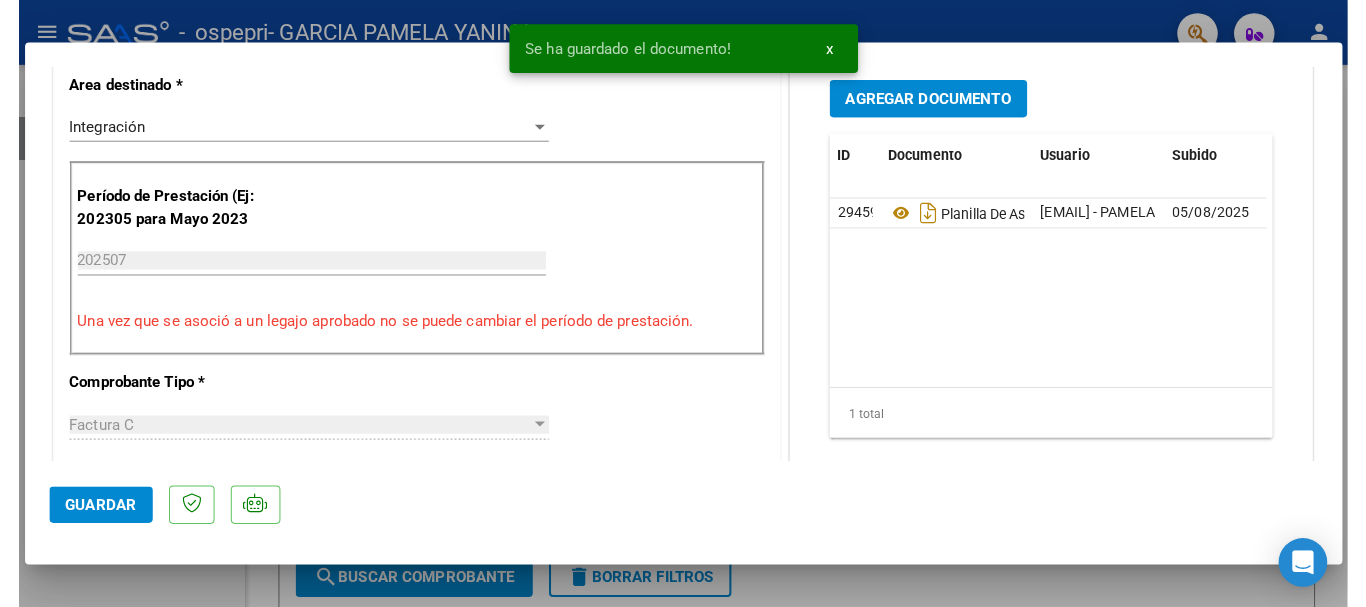 scroll, scrollTop: 513, scrollLeft: 0, axis: vertical 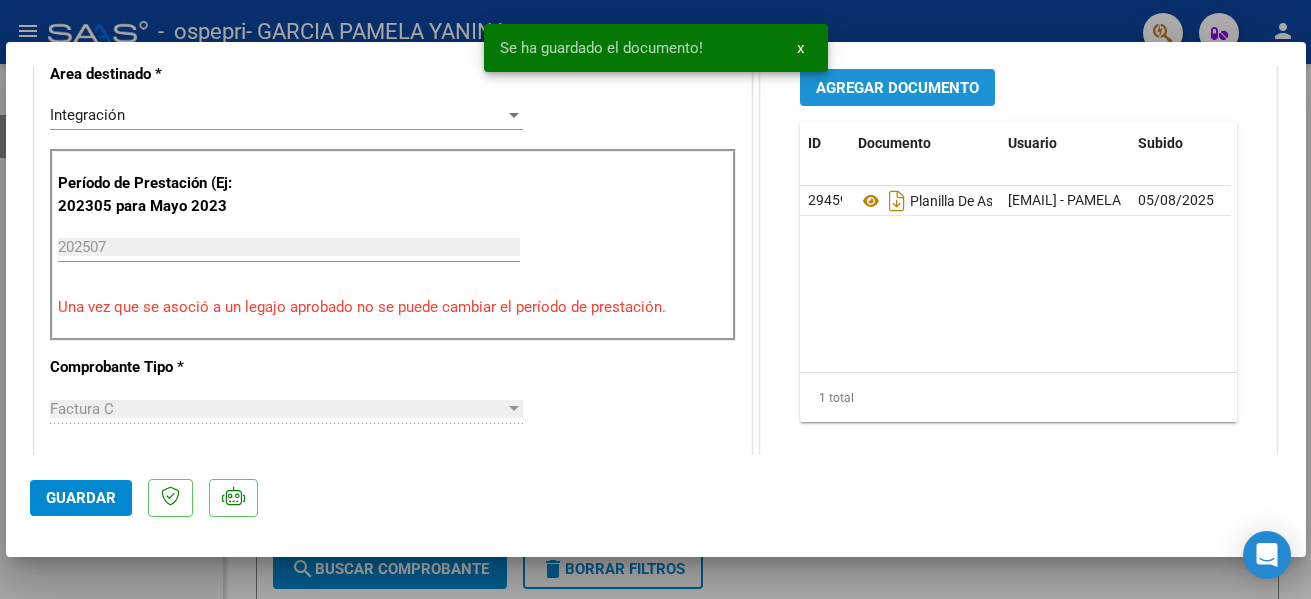 click on "Agregar Documento" at bounding box center (897, 87) 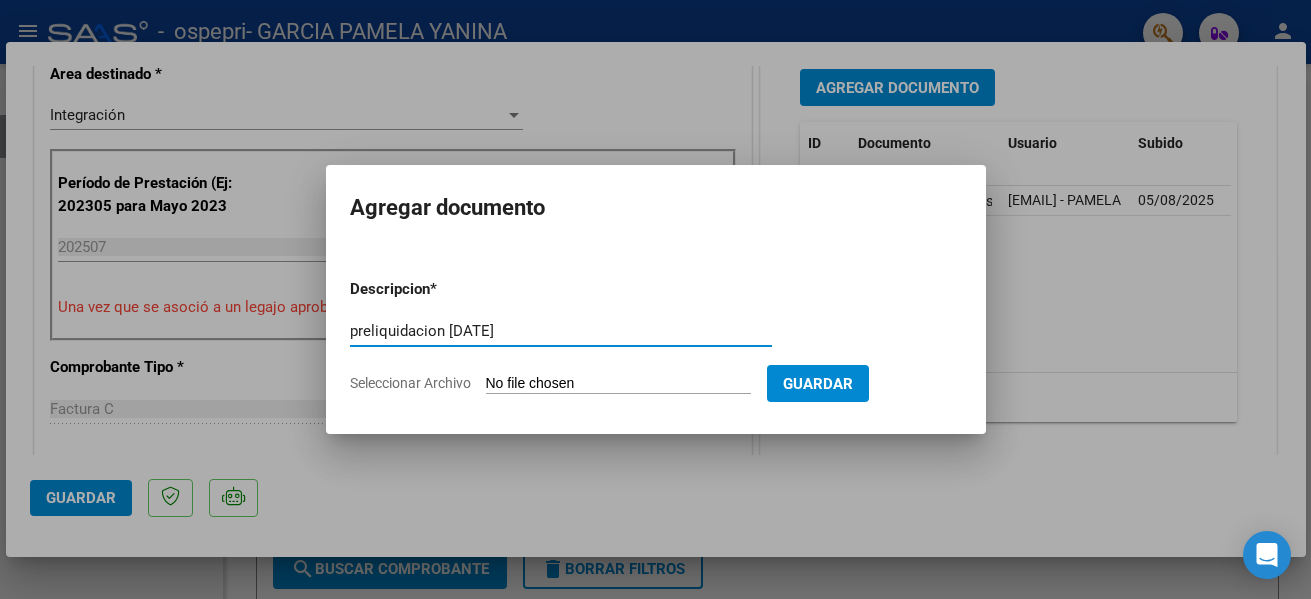 type on "preliquidacion [DATE]" 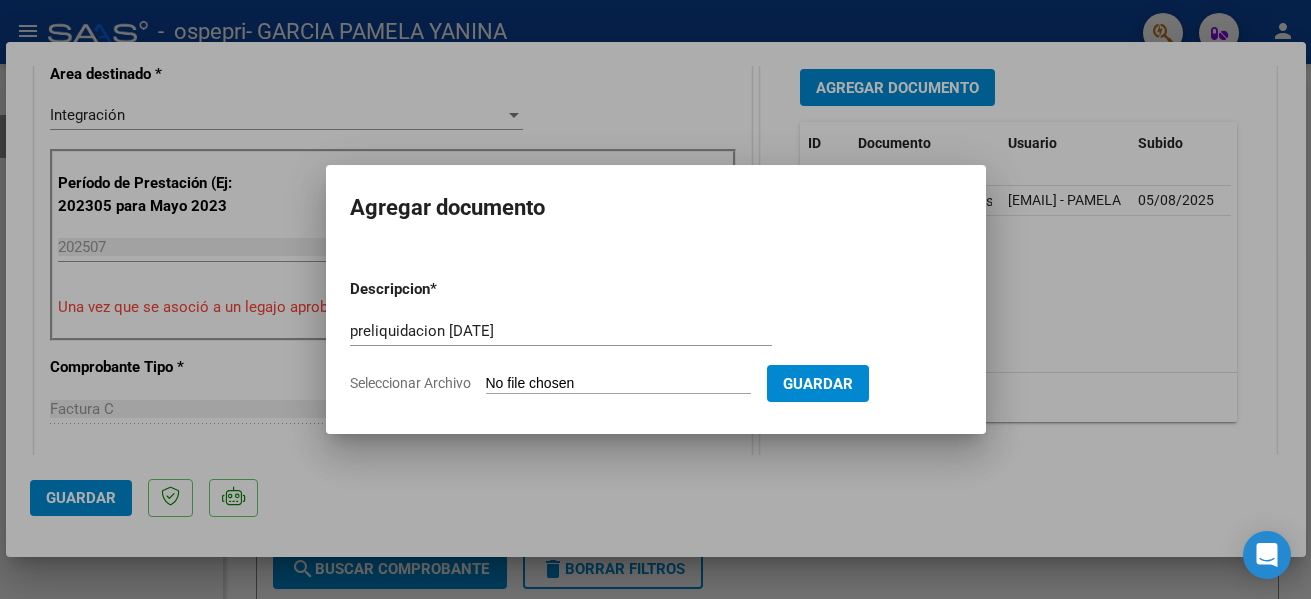 type on "C:\fakepath\apfmimpresionpreliq_lara (3).pdf" 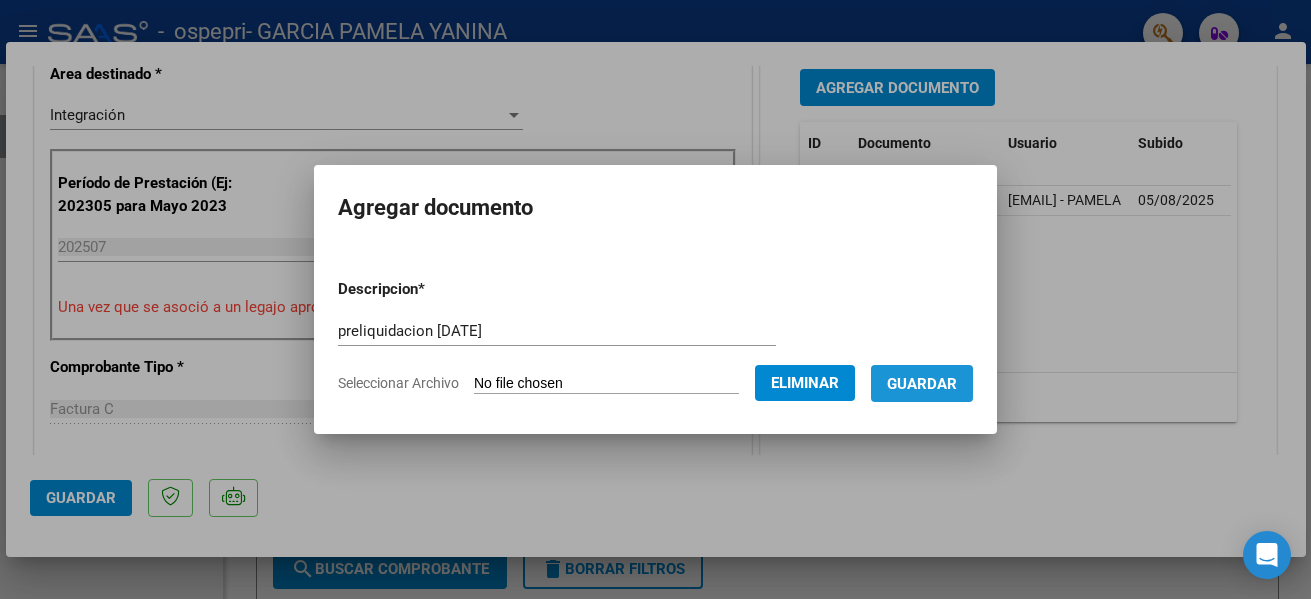 click on "Guardar" at bounding box center [922, 384] 